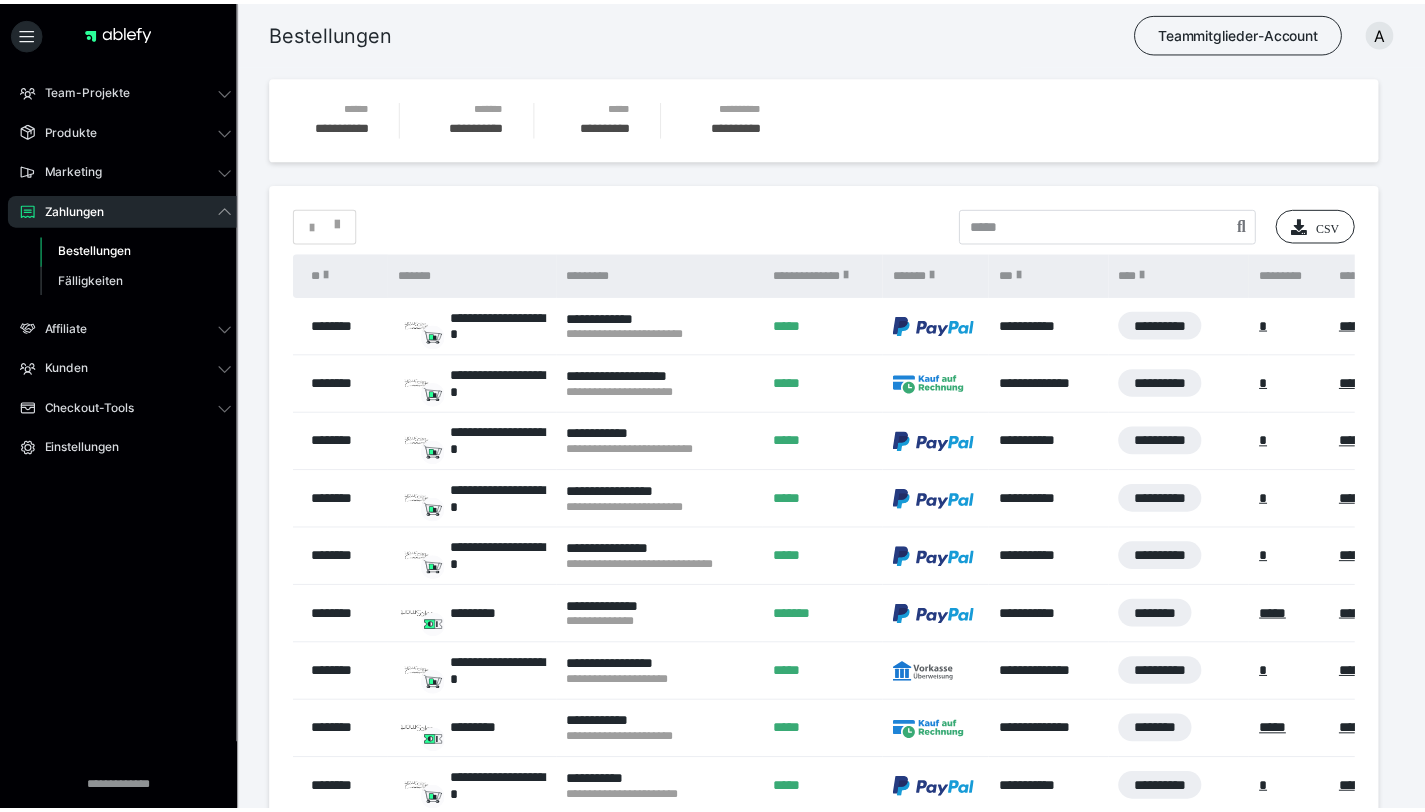scroll, scrollTop: 0, scrollLeft: 0, axis: both 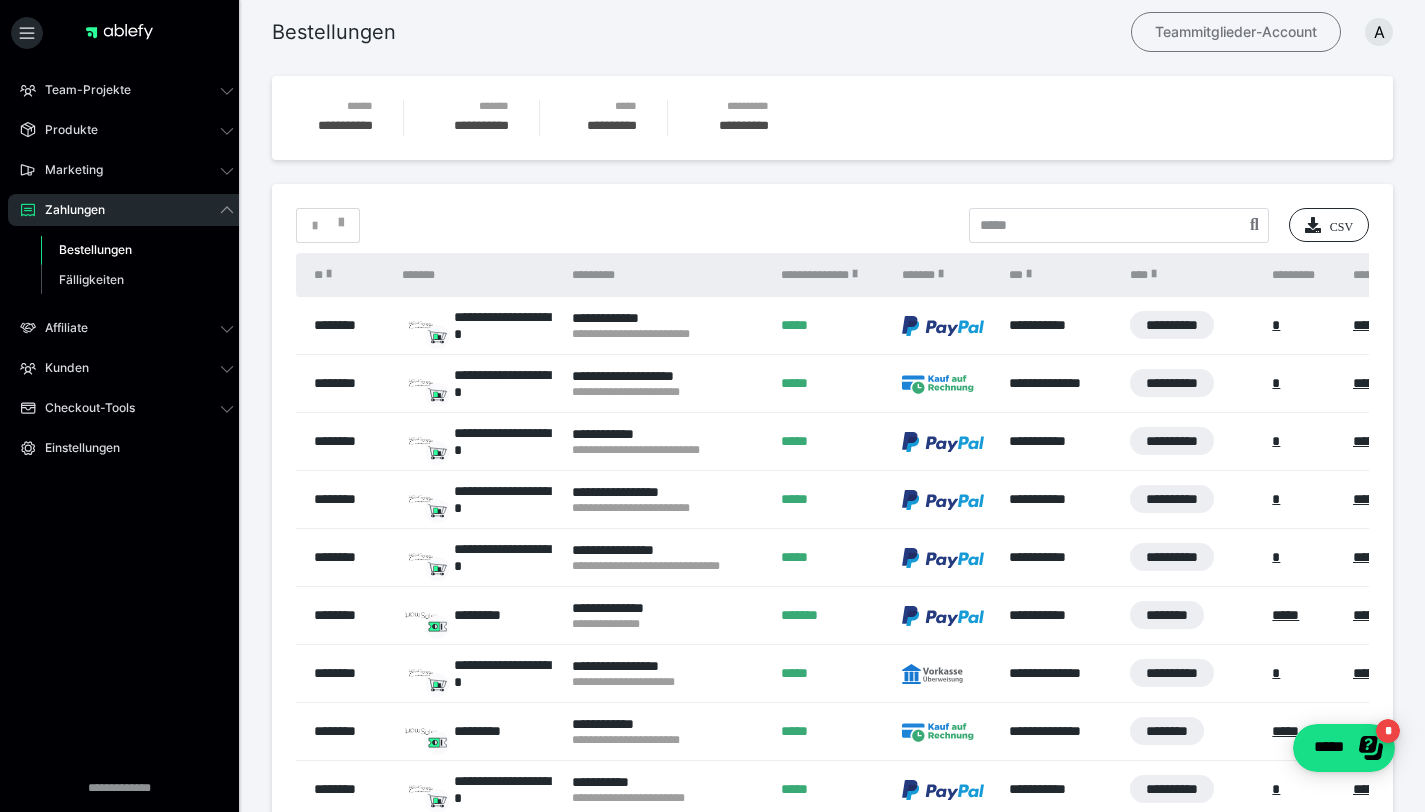 click on "Teammitglieder-Account" at bounding box center [1236, 32] 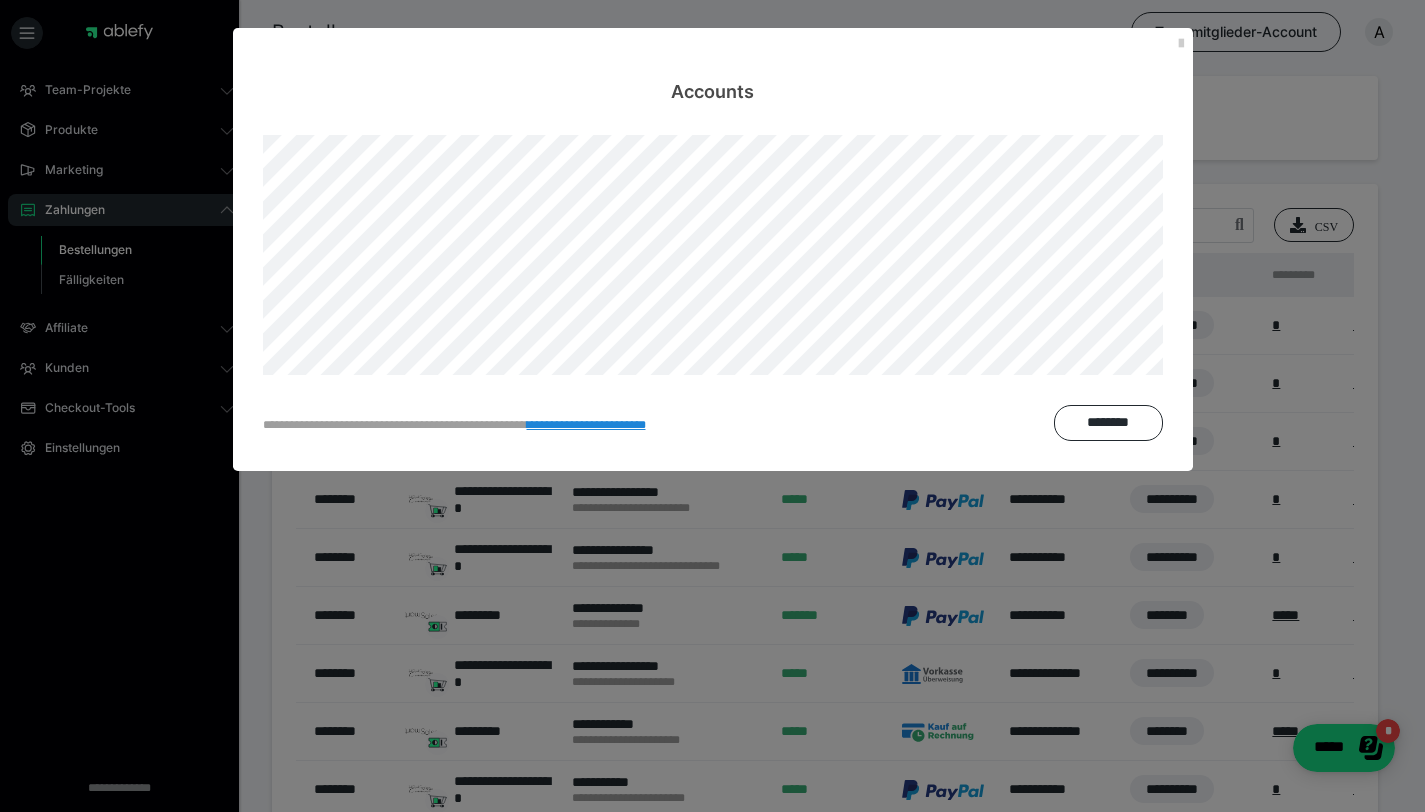 click on "**********" at bounding box center (712, 406) 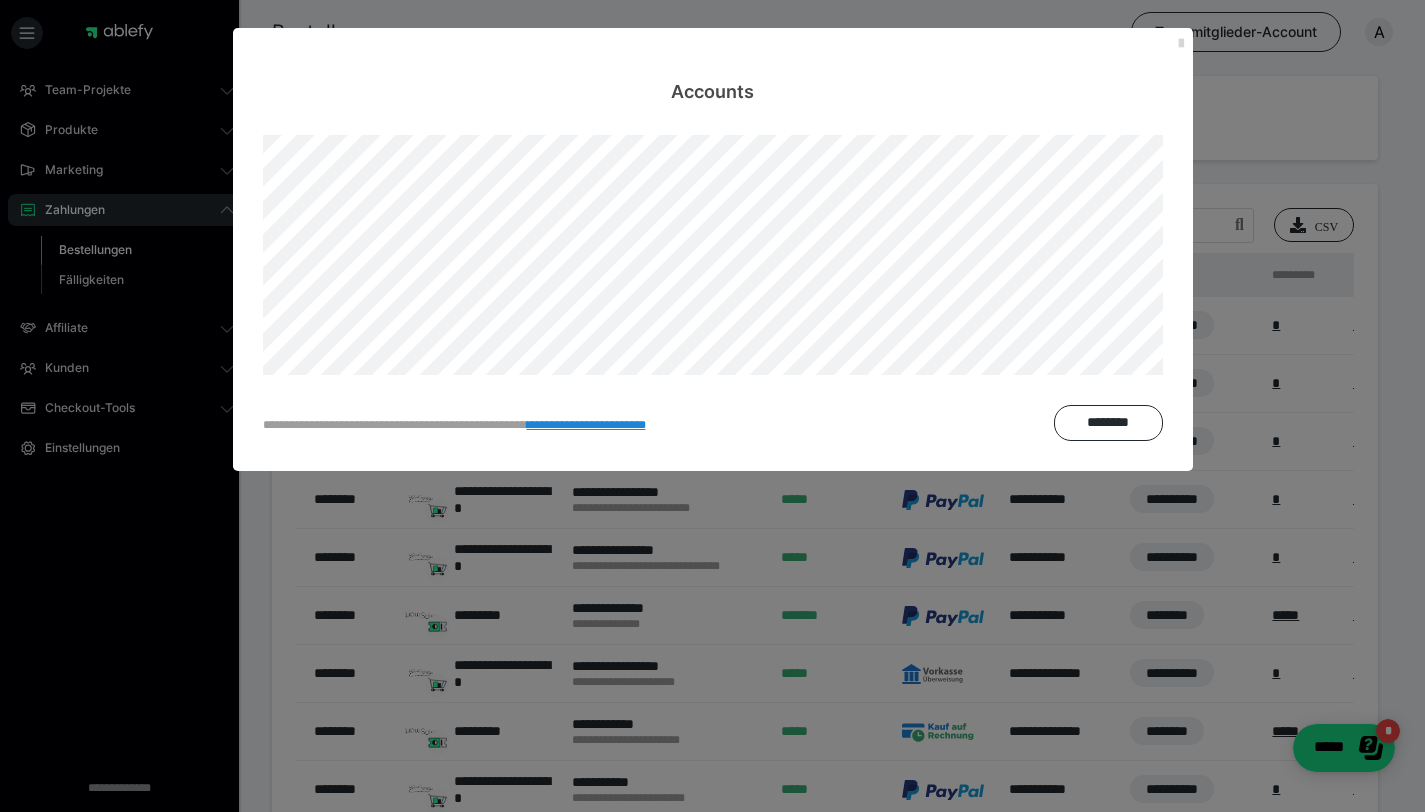 click at bounding box center (1181, 44) 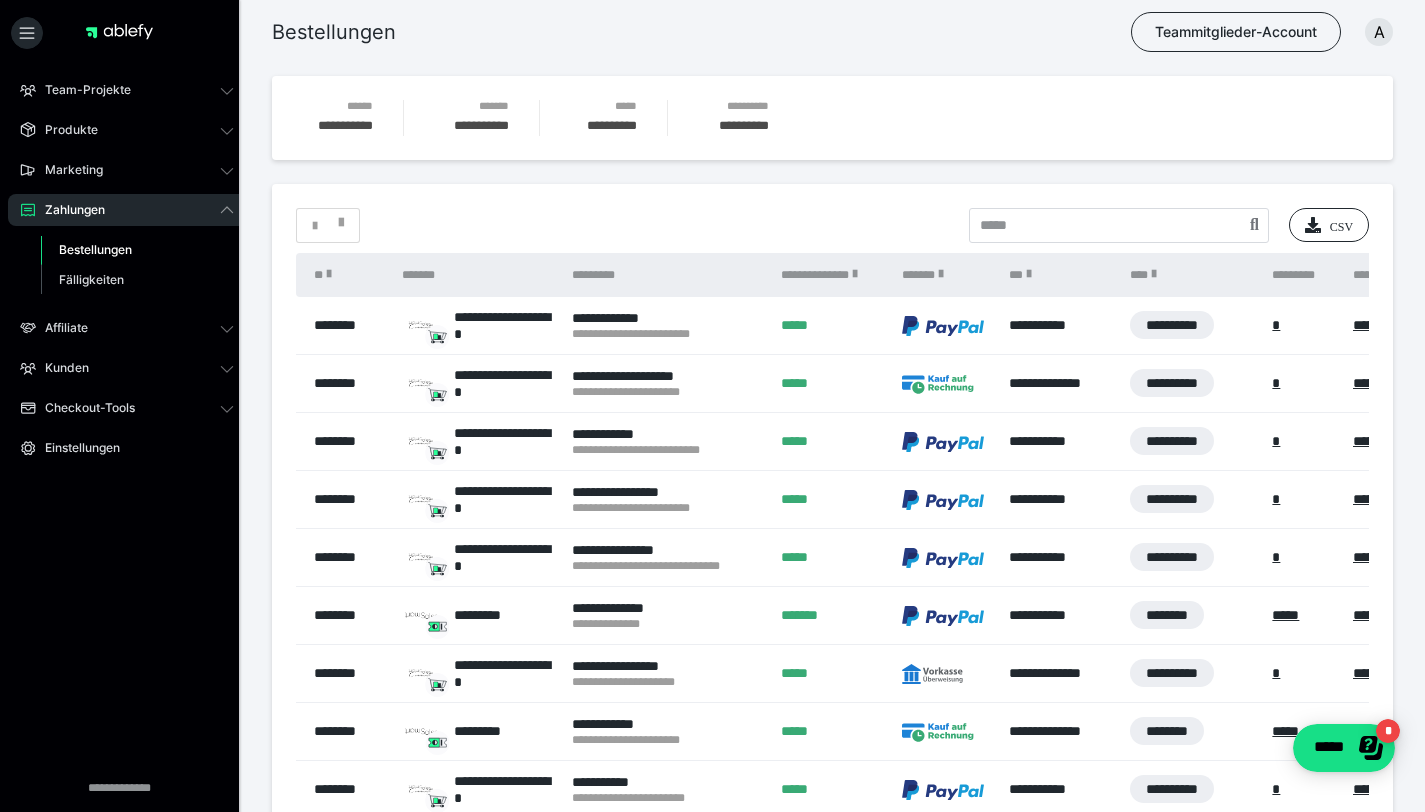type 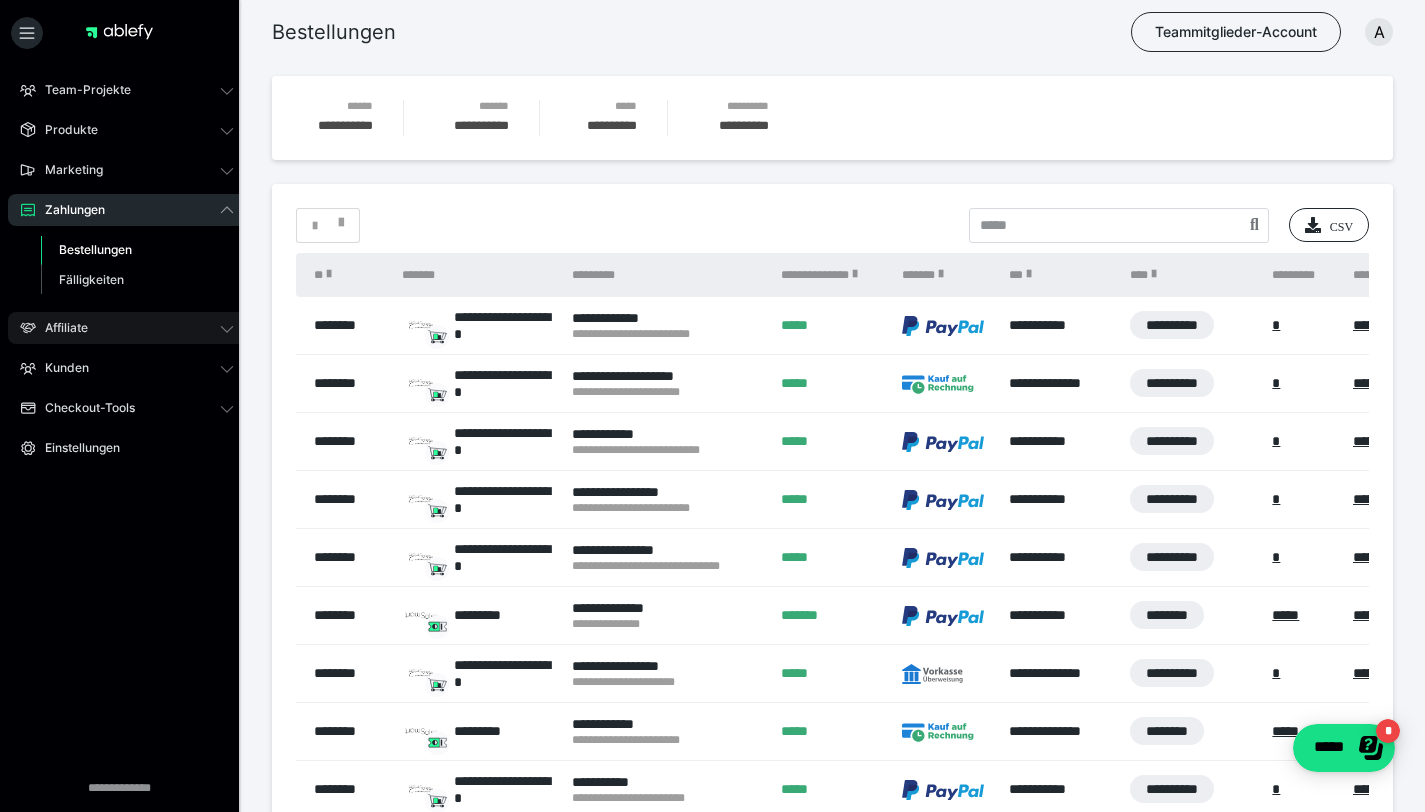 click on "Affiliate" at bounding box center [127, 328] 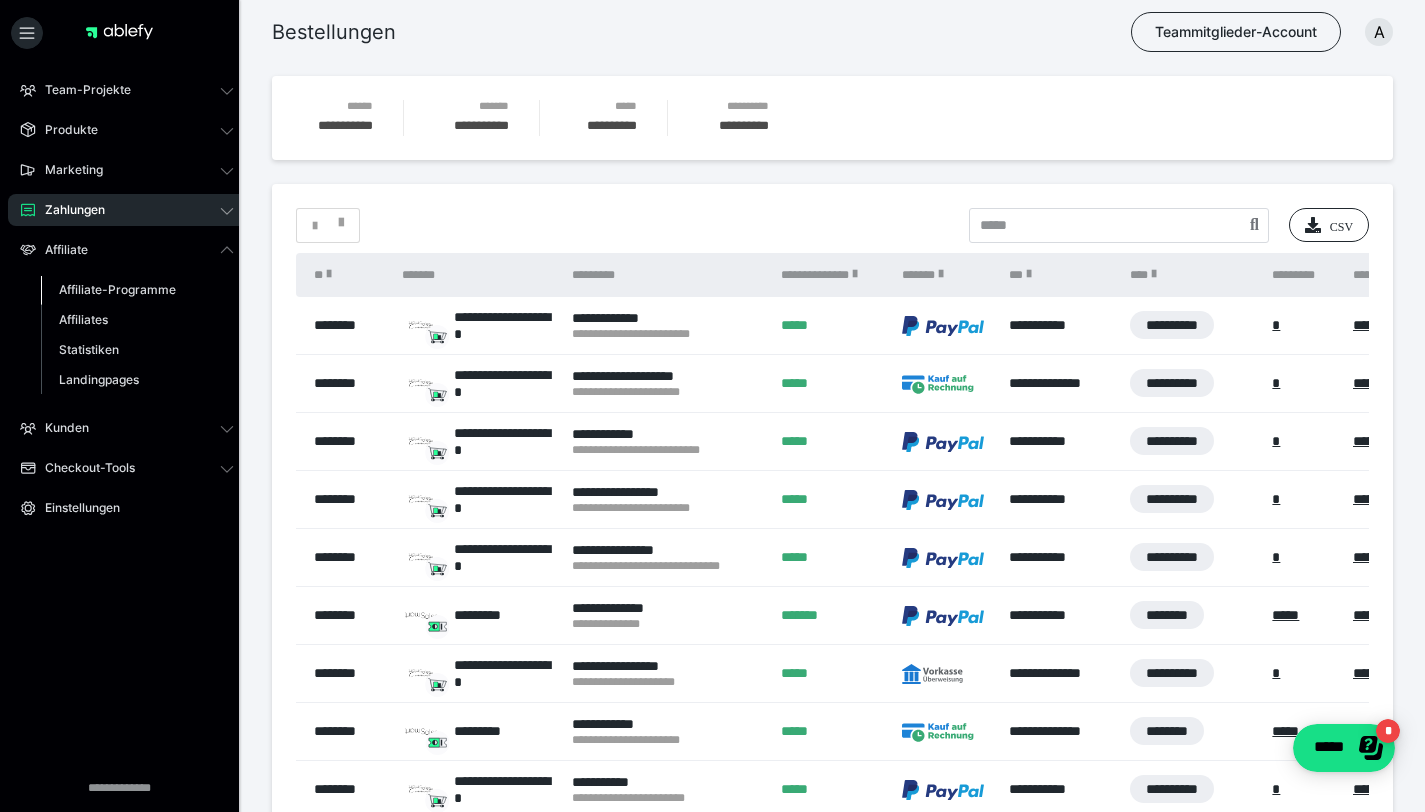 click on "Affiliate-Programme" at bounding box center [117, 289] 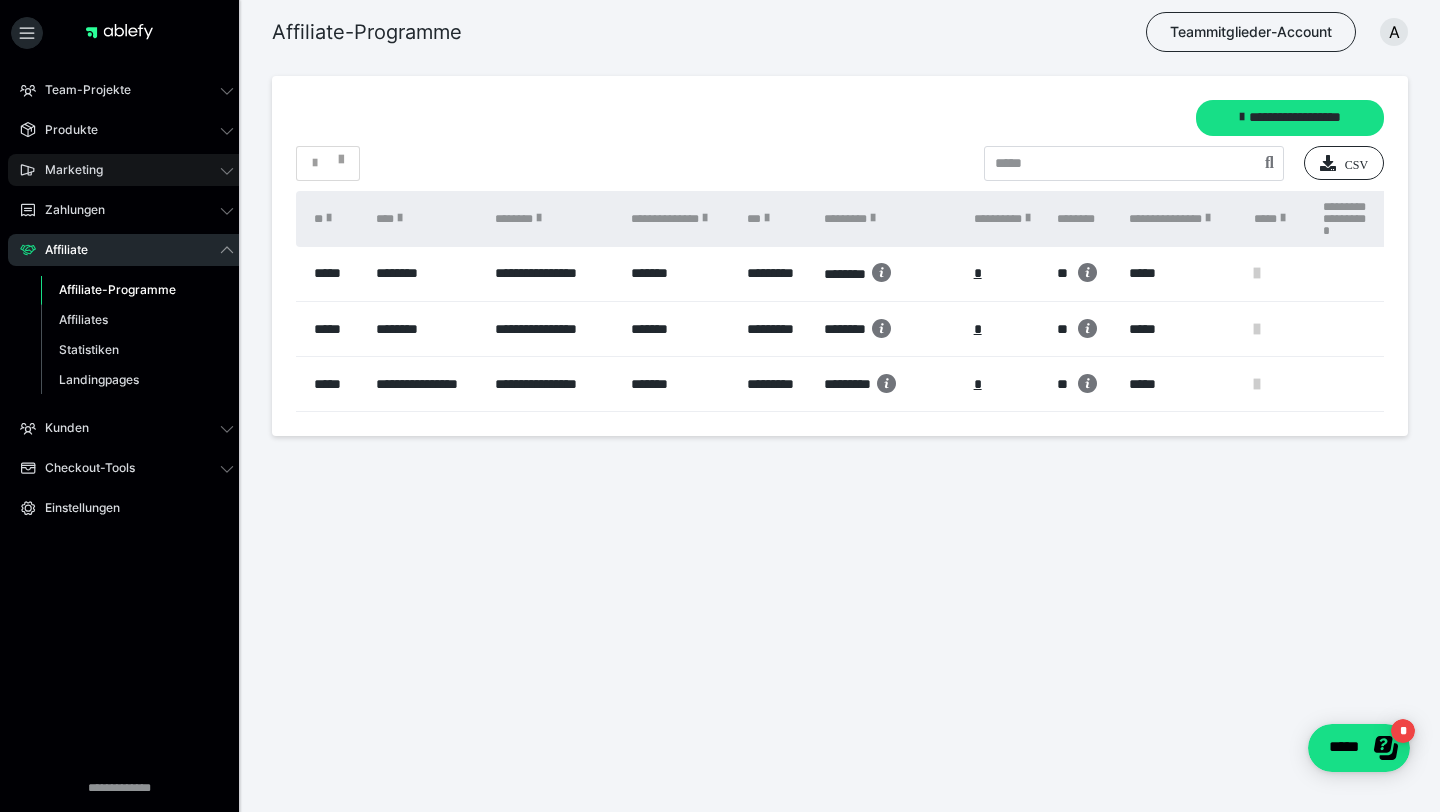 click on "Marketing" at bounding box center (127, 170) 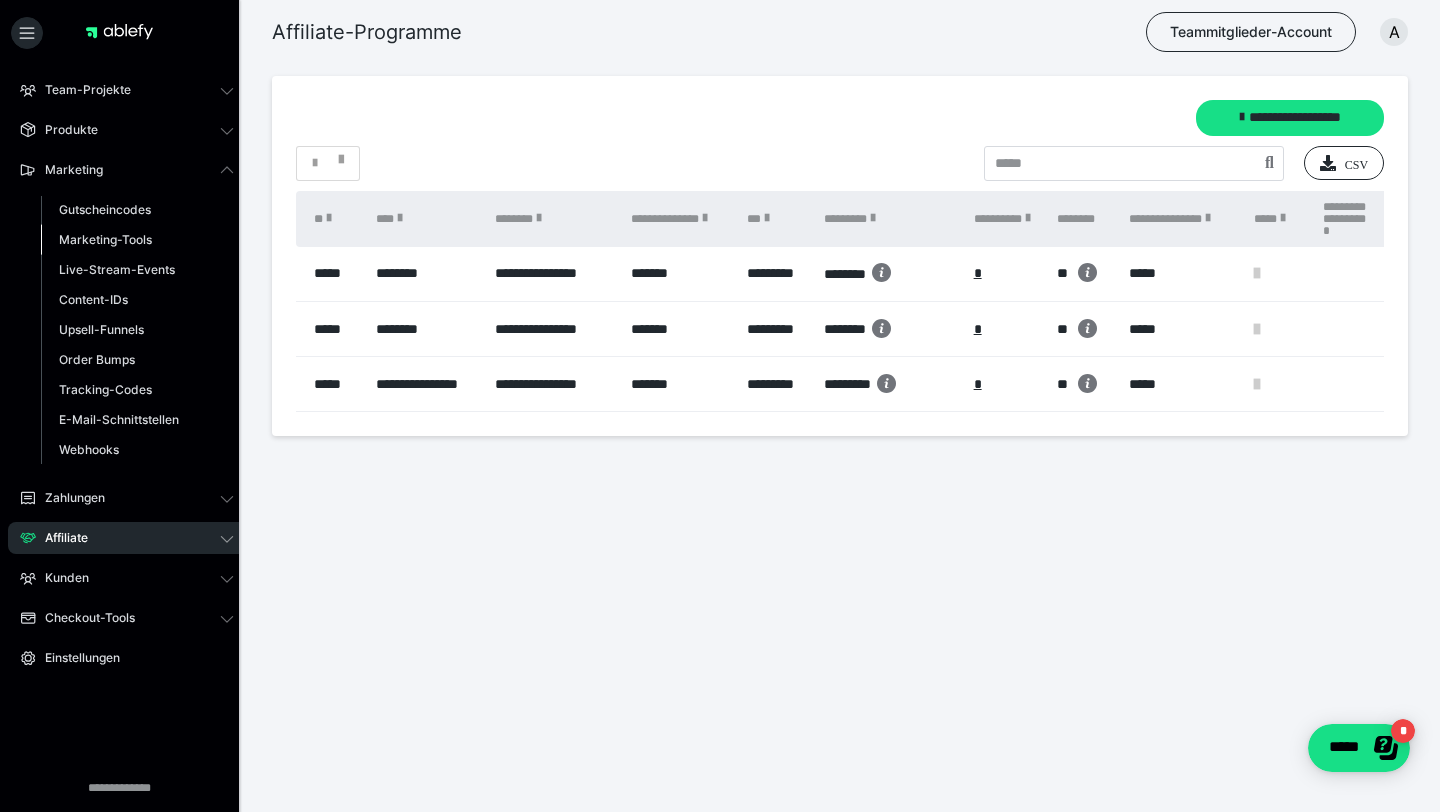 click on "Marketing-Tools" at bounding box center (105, 239) 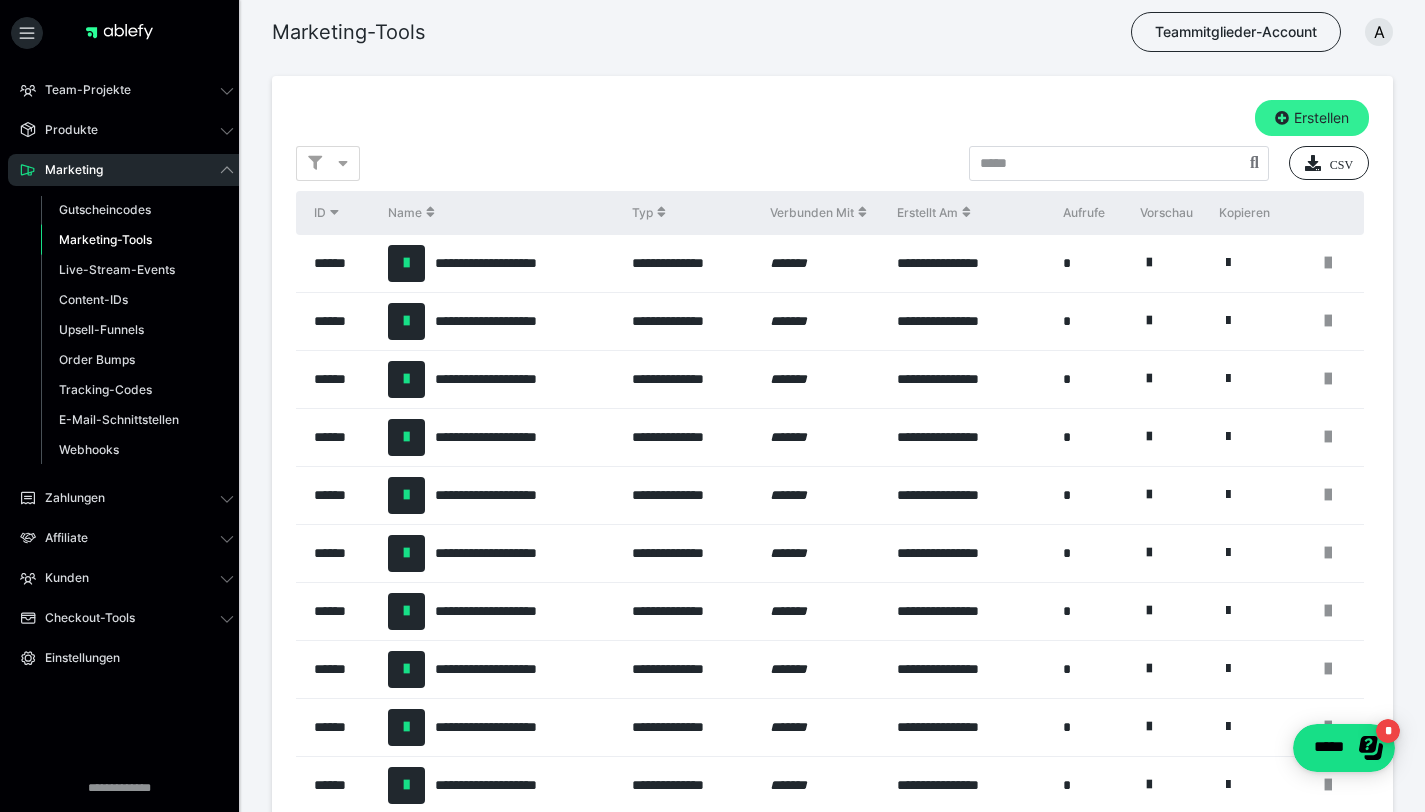 click on "Erstellen" at bounding box center (1312, 118) 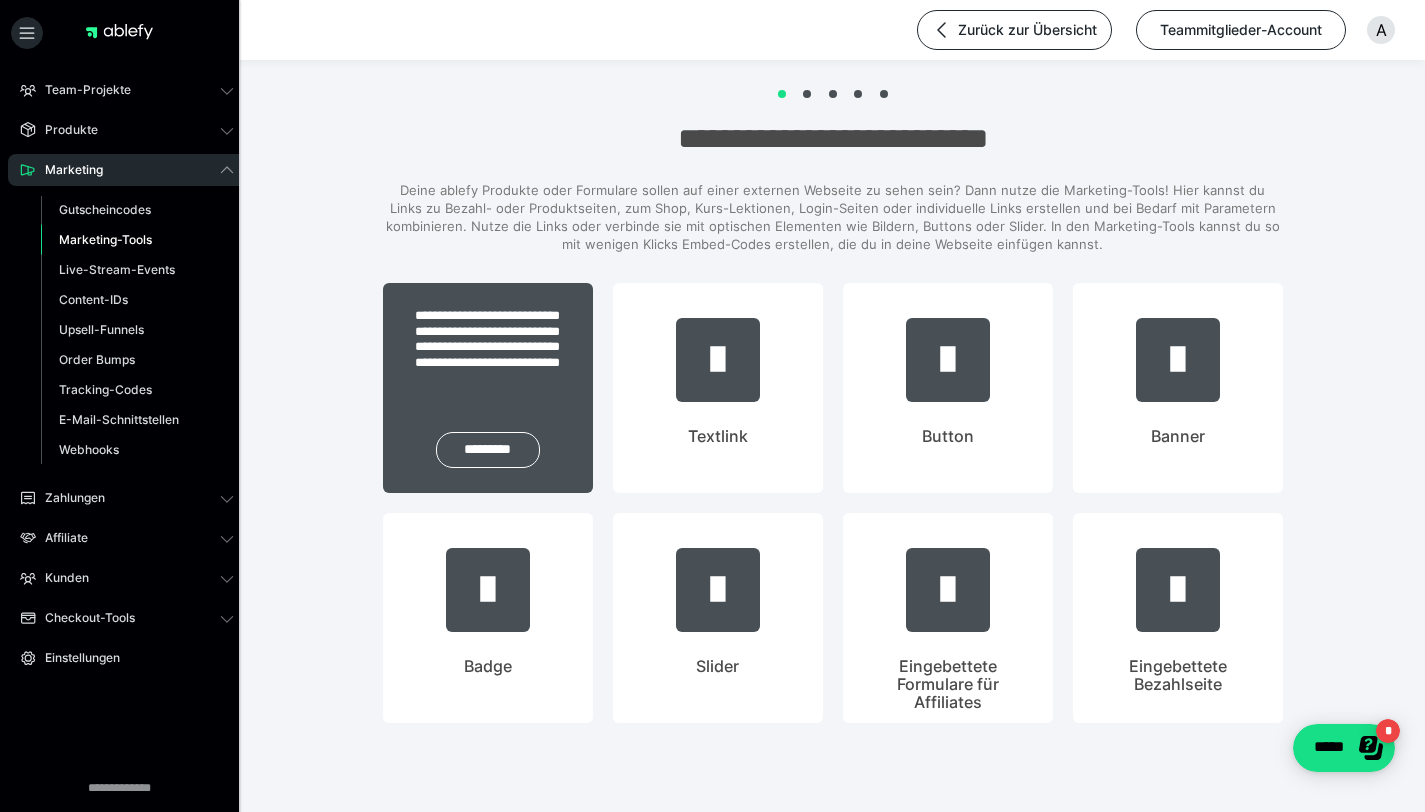 click on "**********" at bounding box center (488, 388) 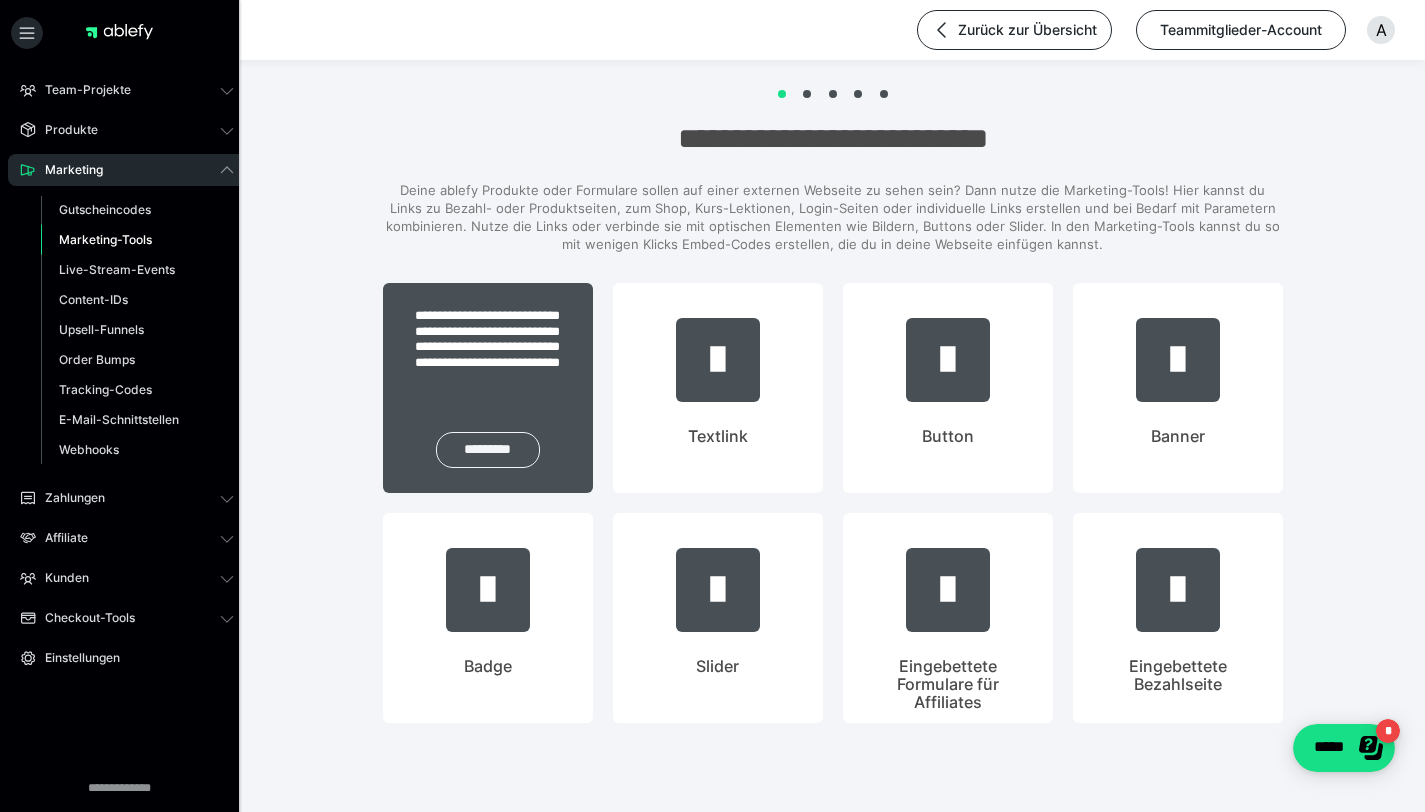 click on "*********" at bounding box center (488, 450) 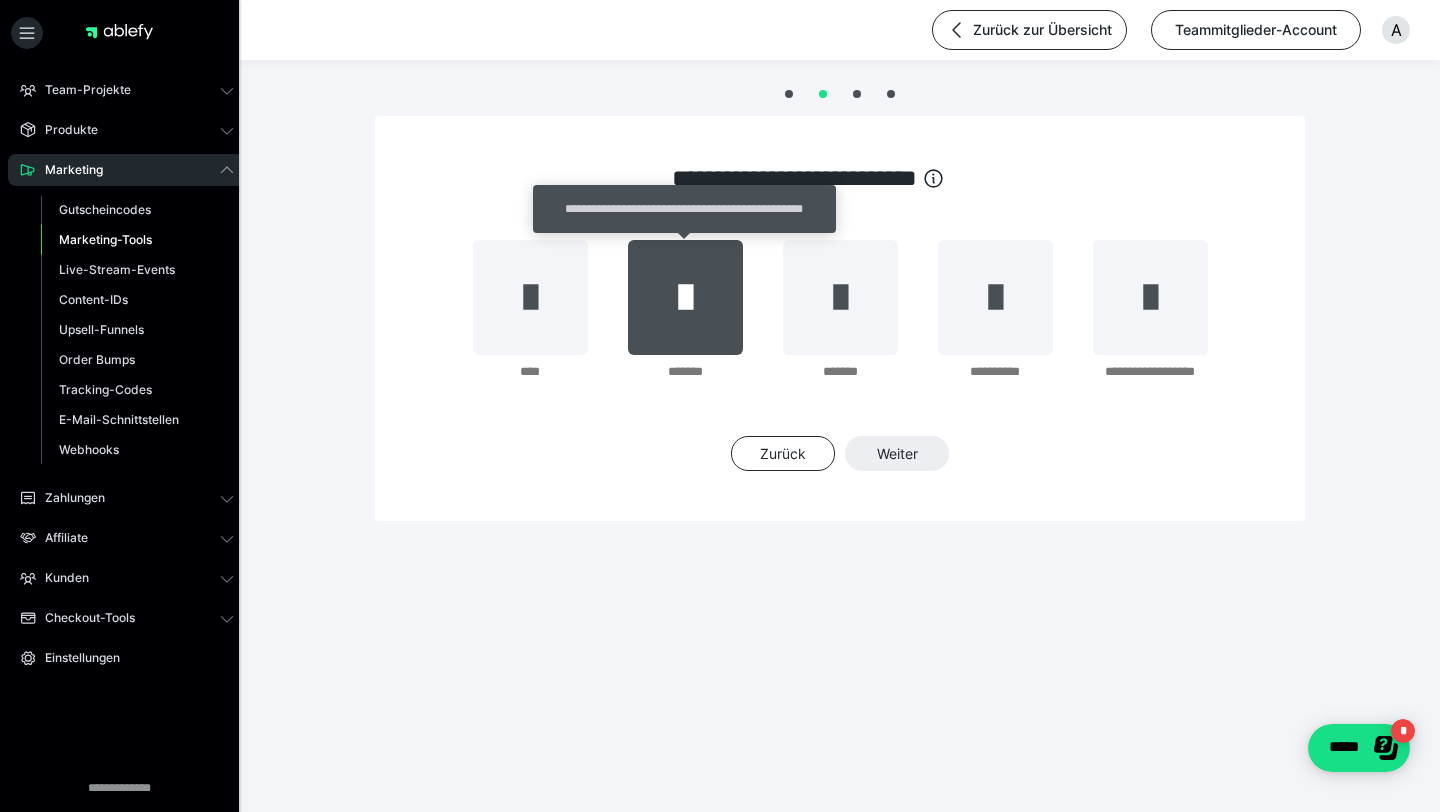 click at bounding box center (685, 297) 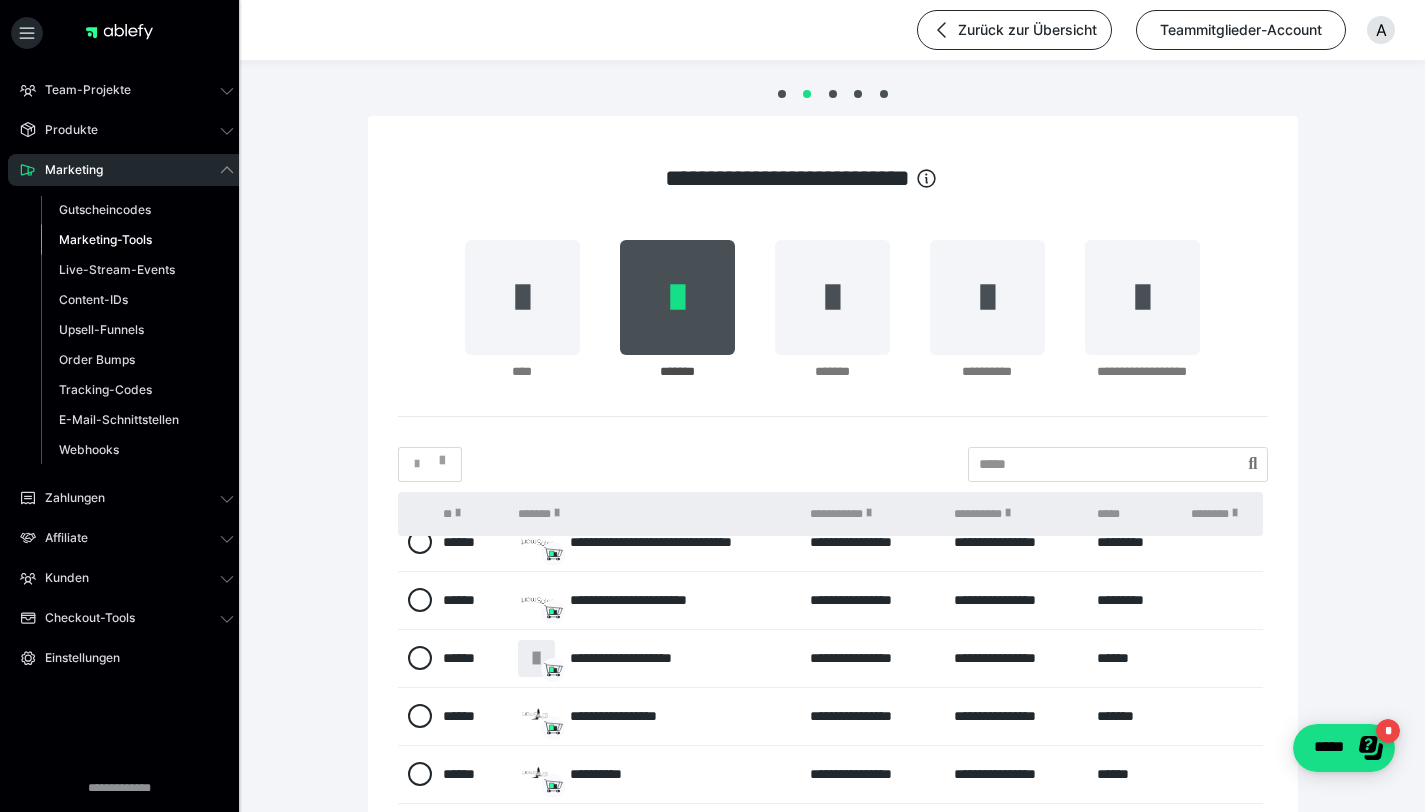 scroll, scrollTop: 160, scrollLeft: 0, axis: vertical 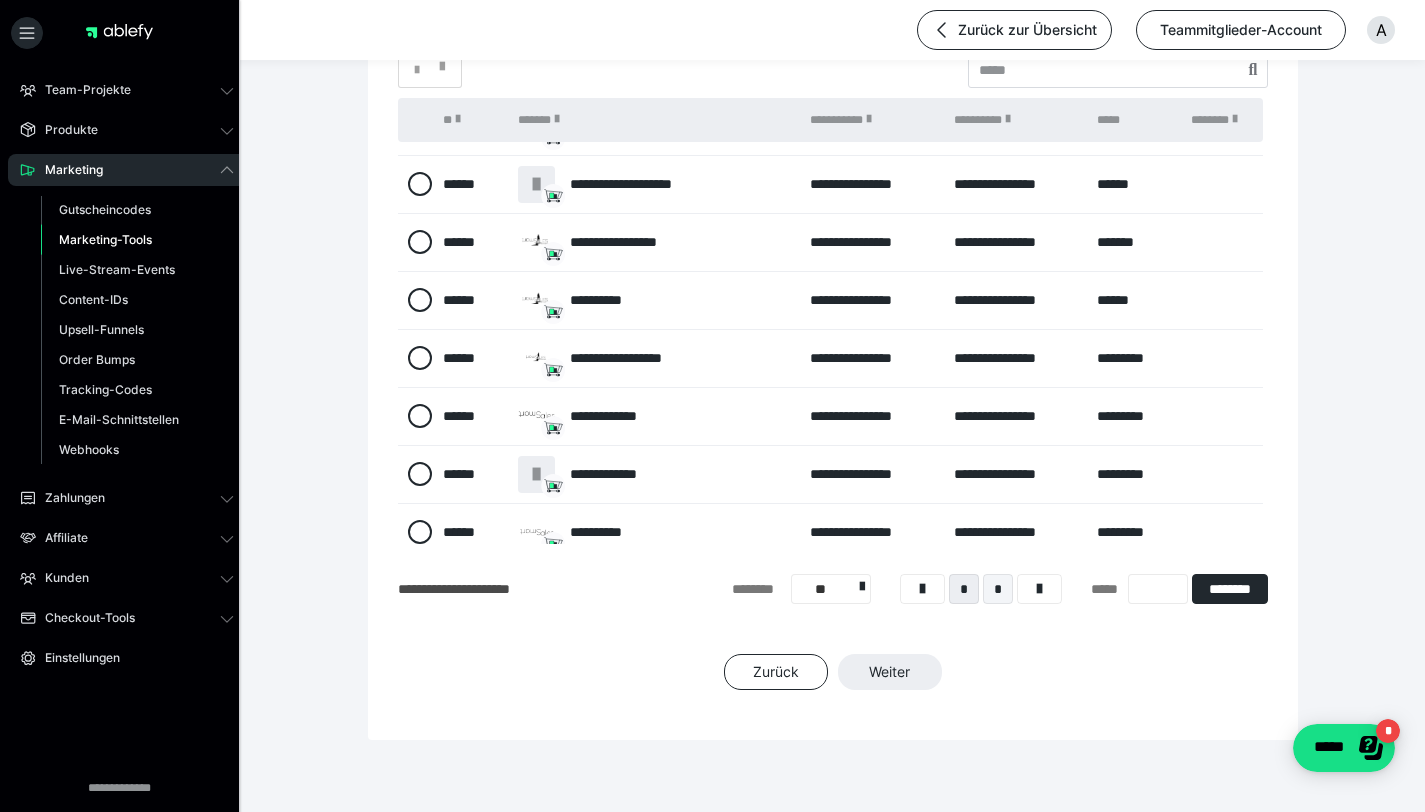 click on "*" at bounding box center (998, 589) 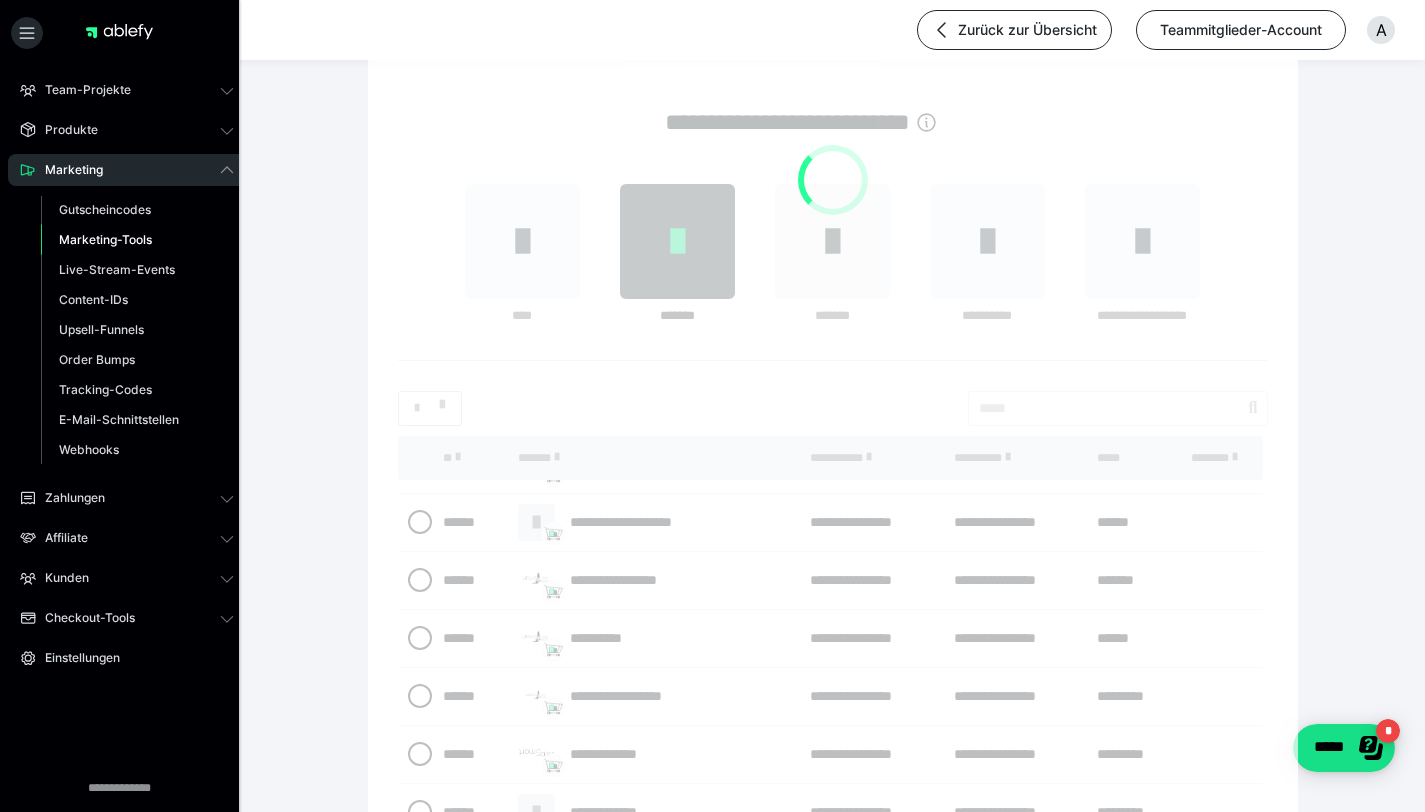 scroll, scrollTop: 3, scrollLeft: 0, axis: vertical 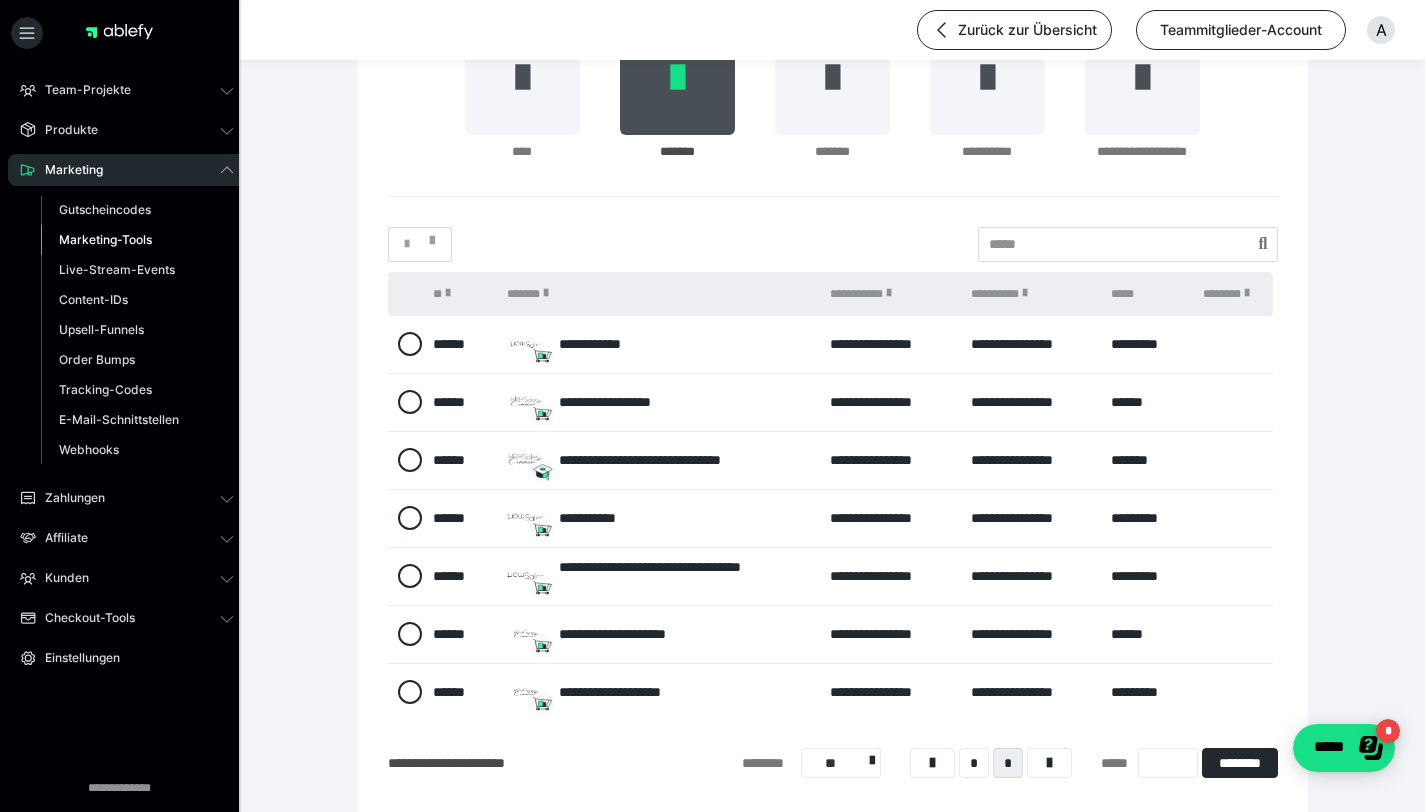 click on "**********" at bounding box center [658, 692] 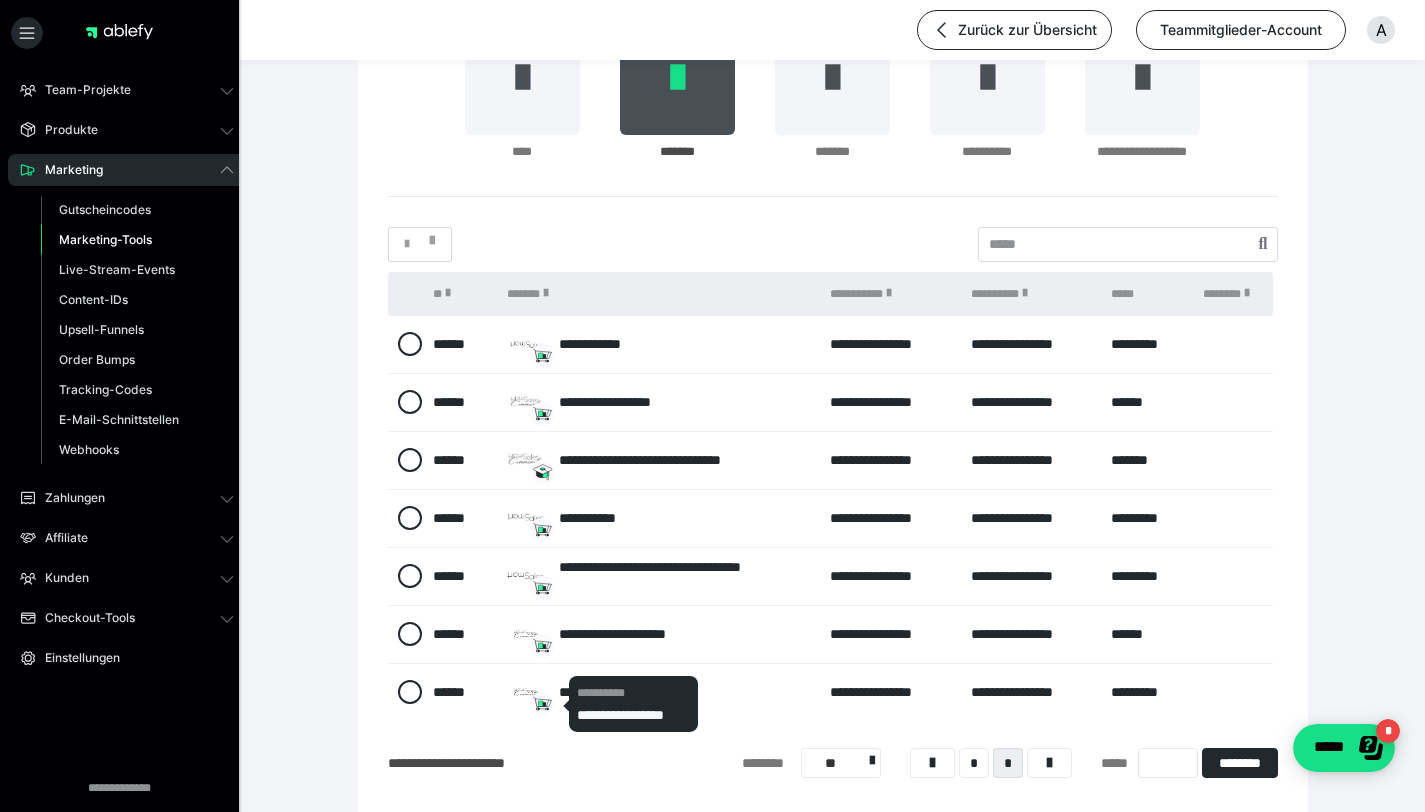 click on "******" at bounding box center (460, 692) 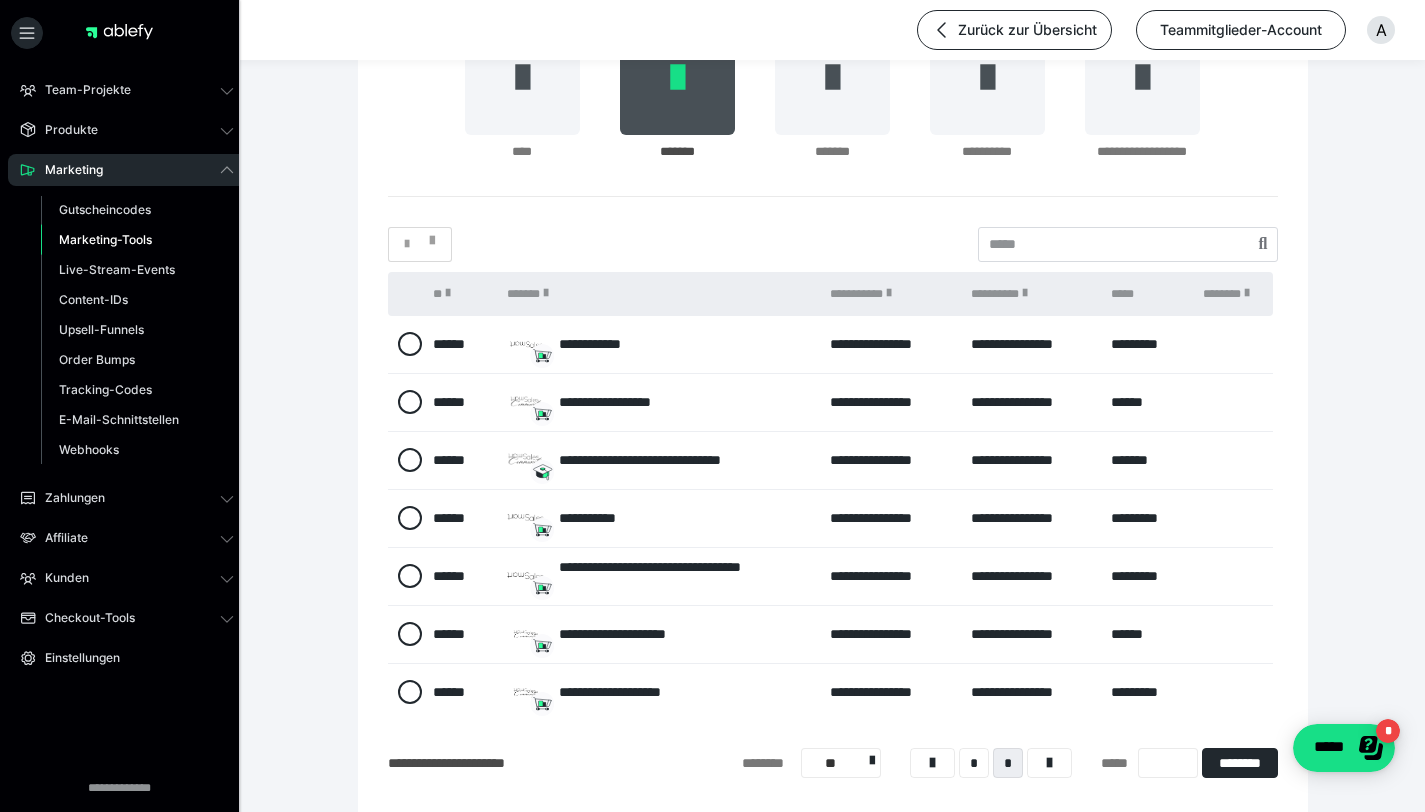 click at bounding box center (406, 692) 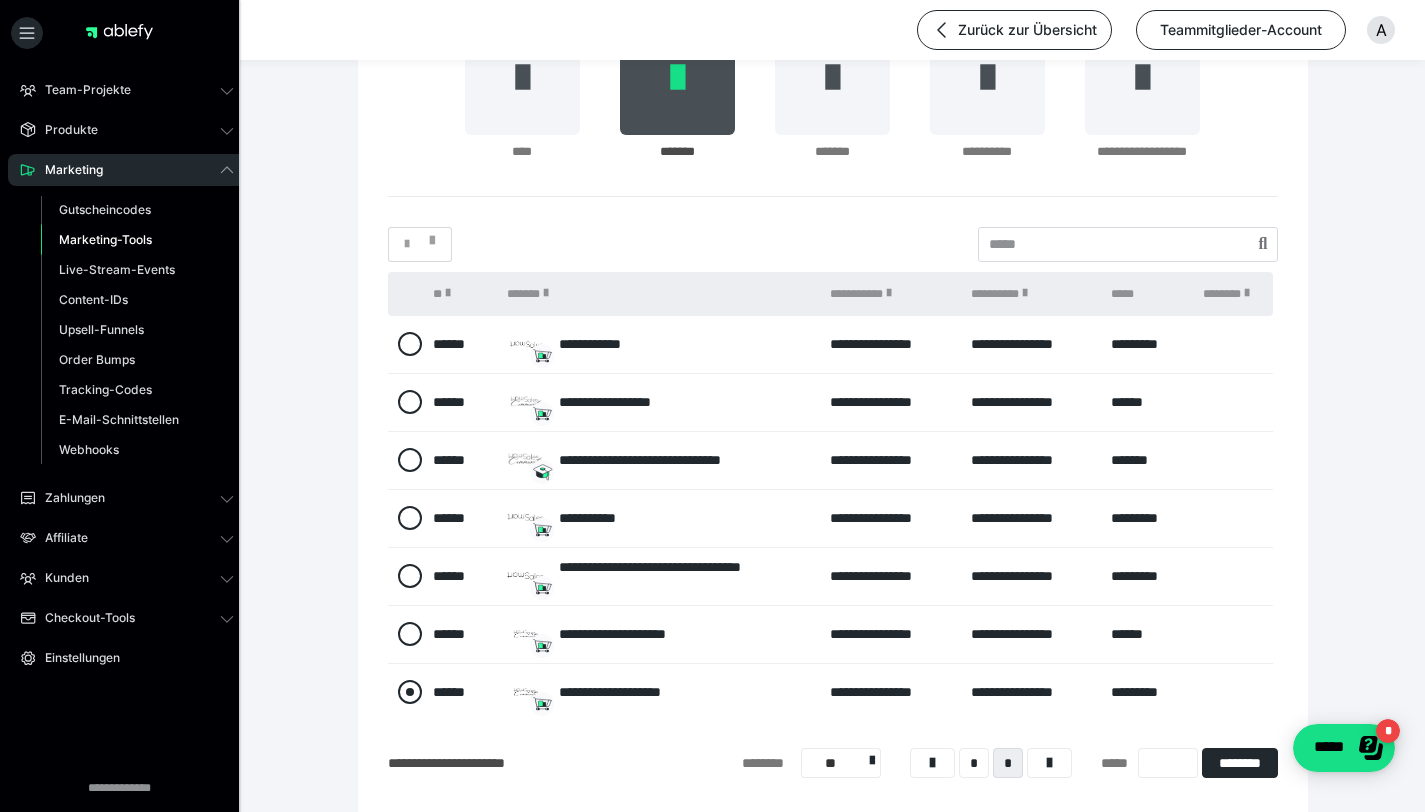 click at bounding box center [410, 692] 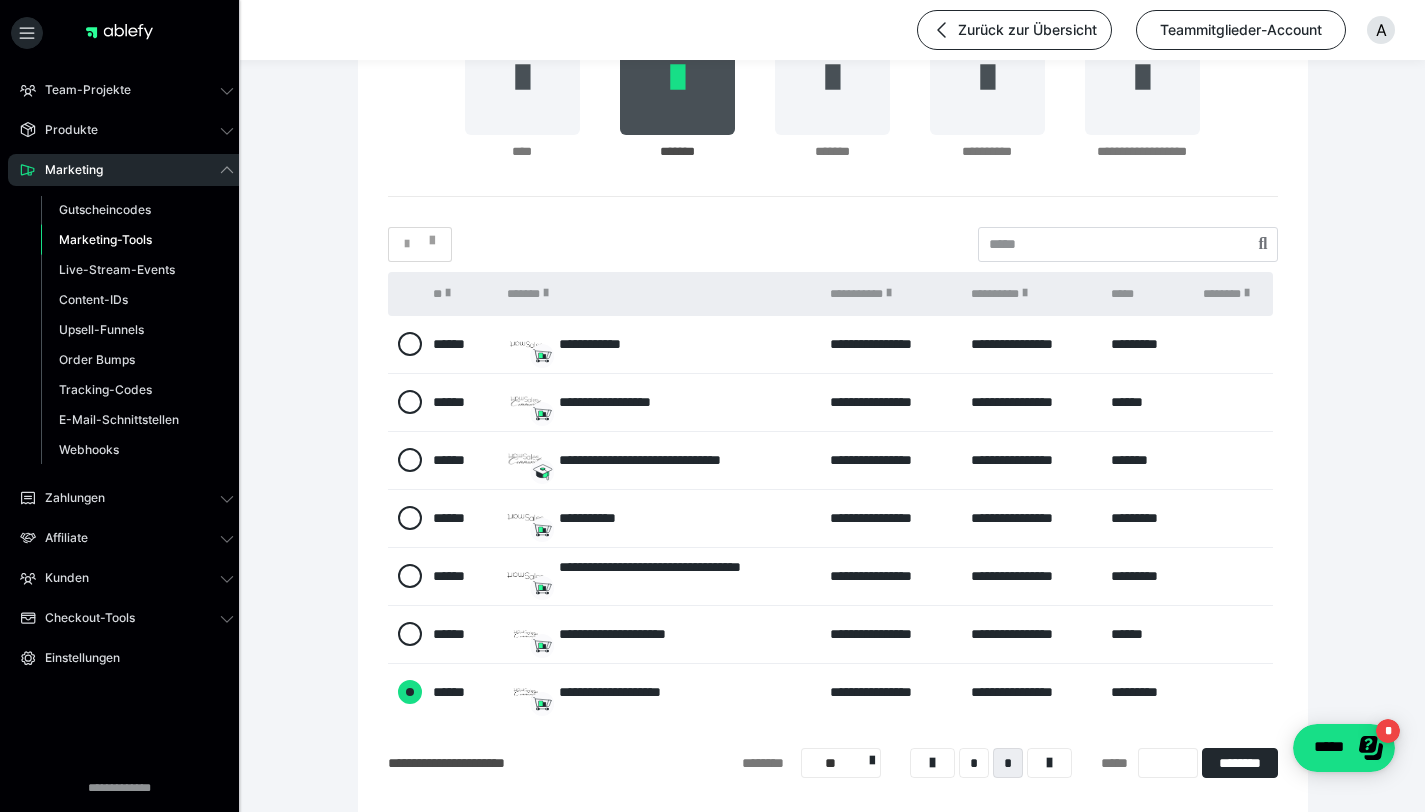 radio on "****" 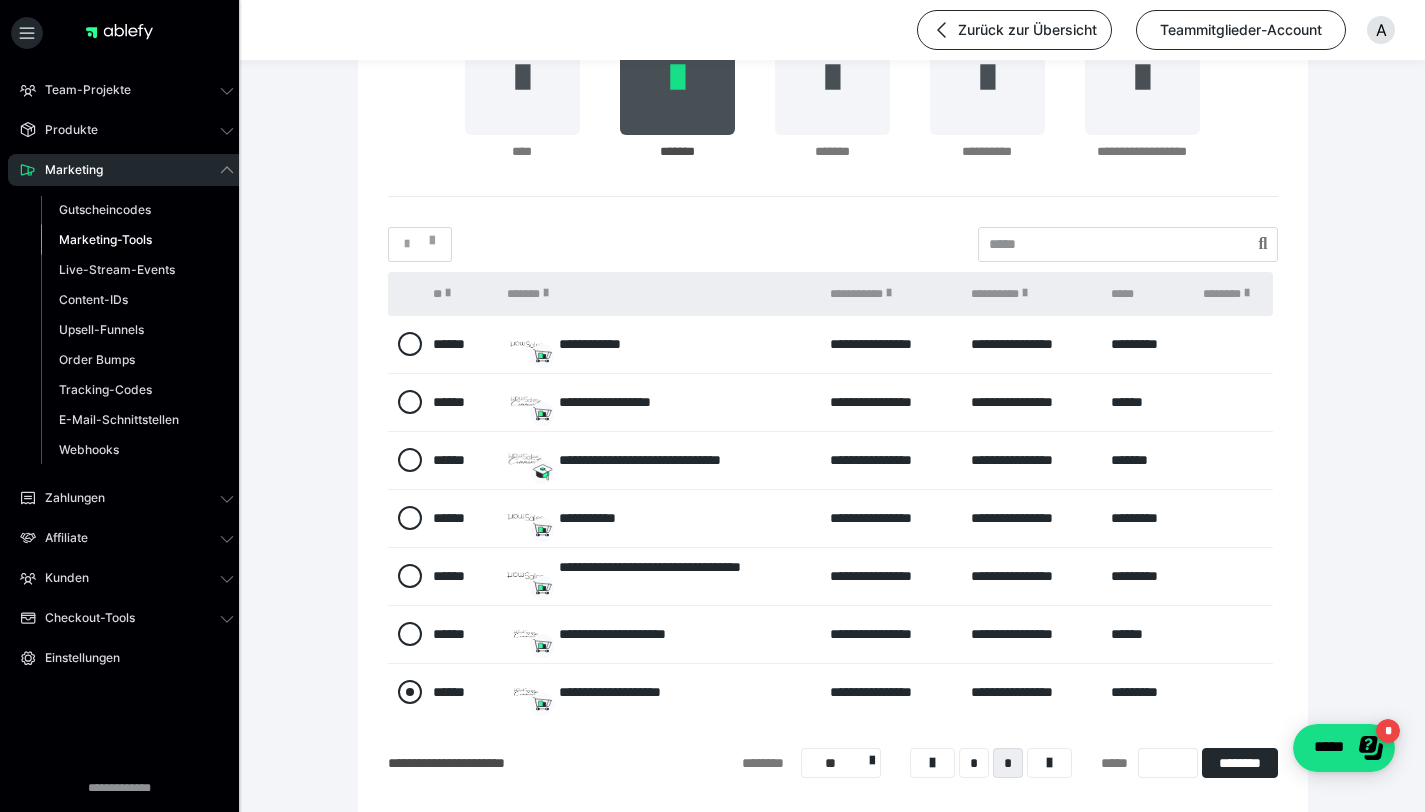 click at bounding box center (410, 692) 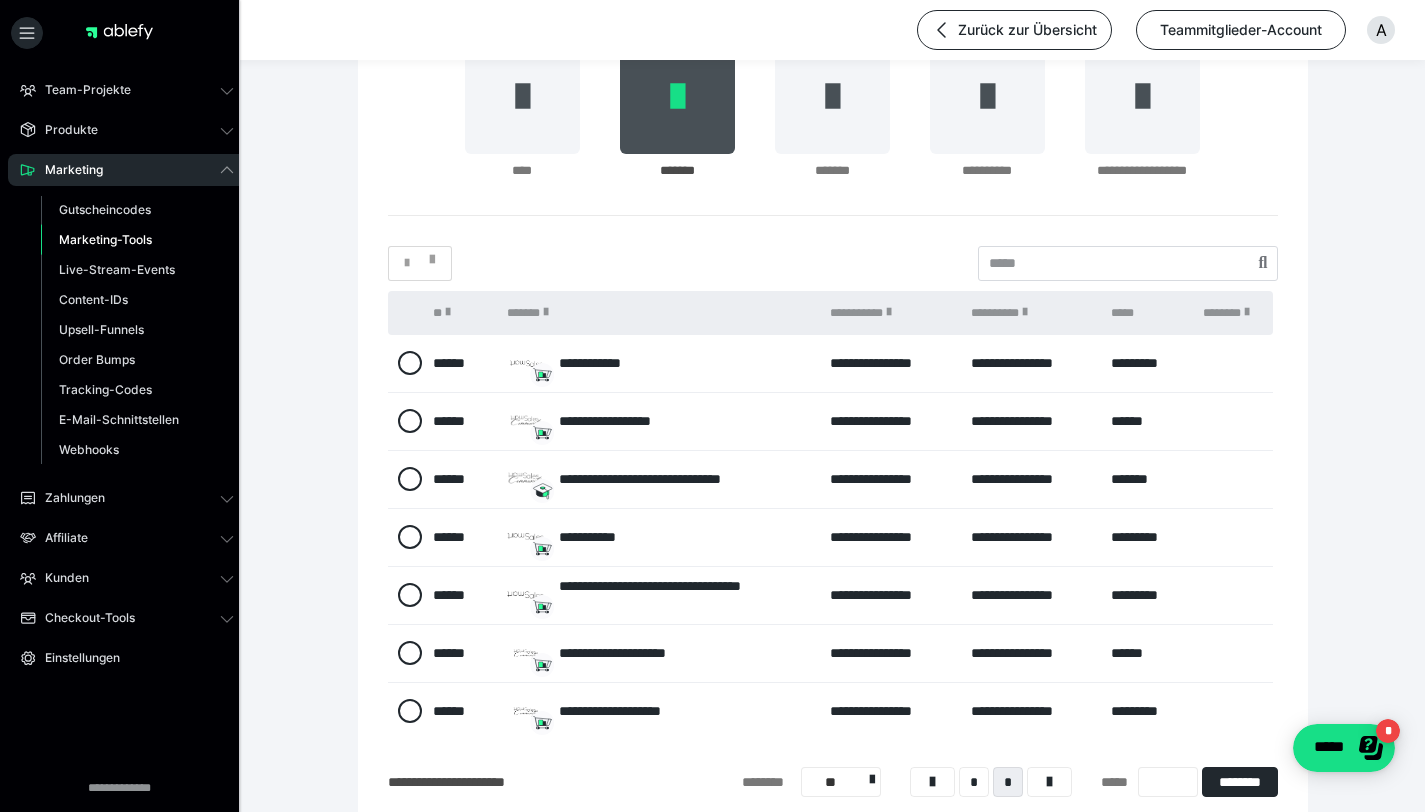 scroll, scrollTop: 200, scrollLeft: 0, axis: vertical 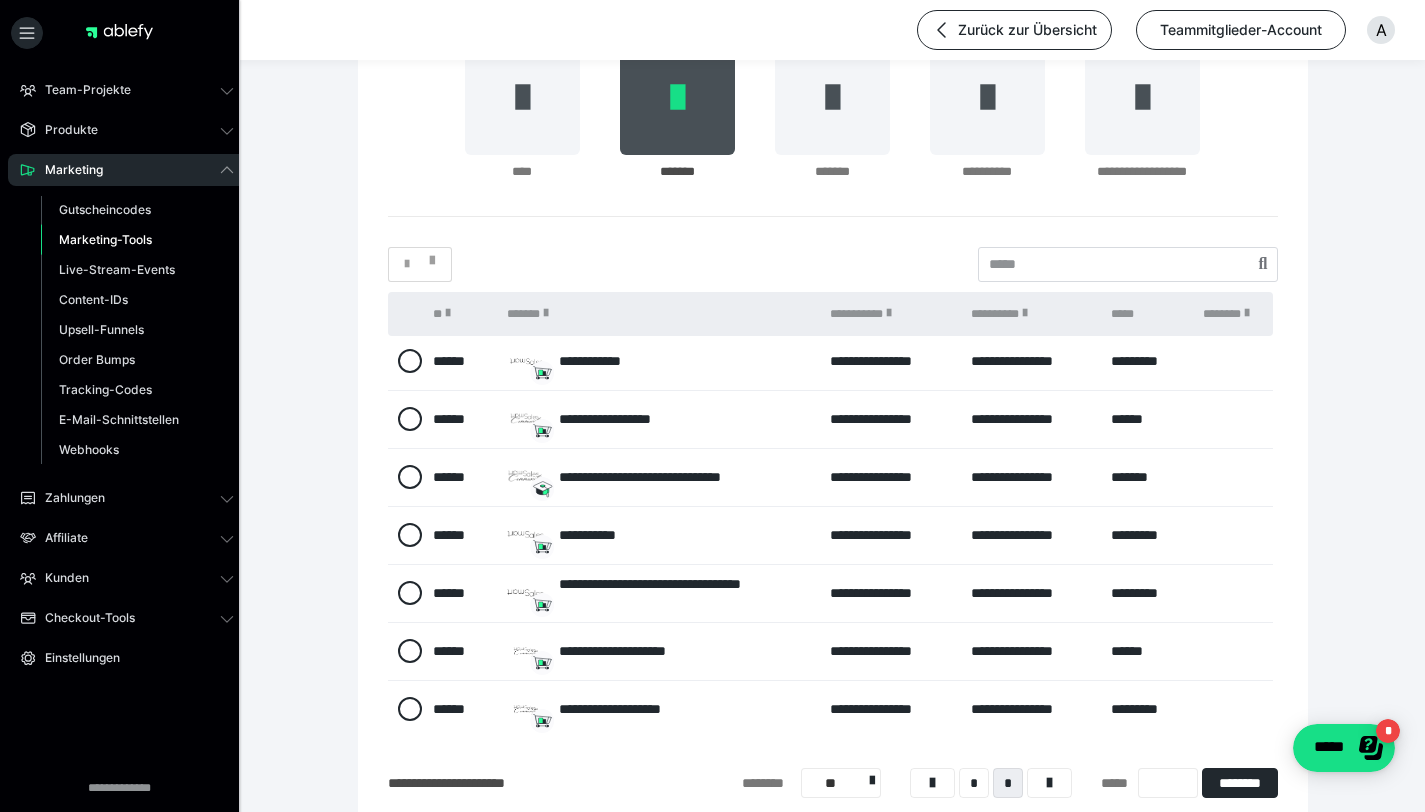 click on "**********" at bounding box center (681, 709) 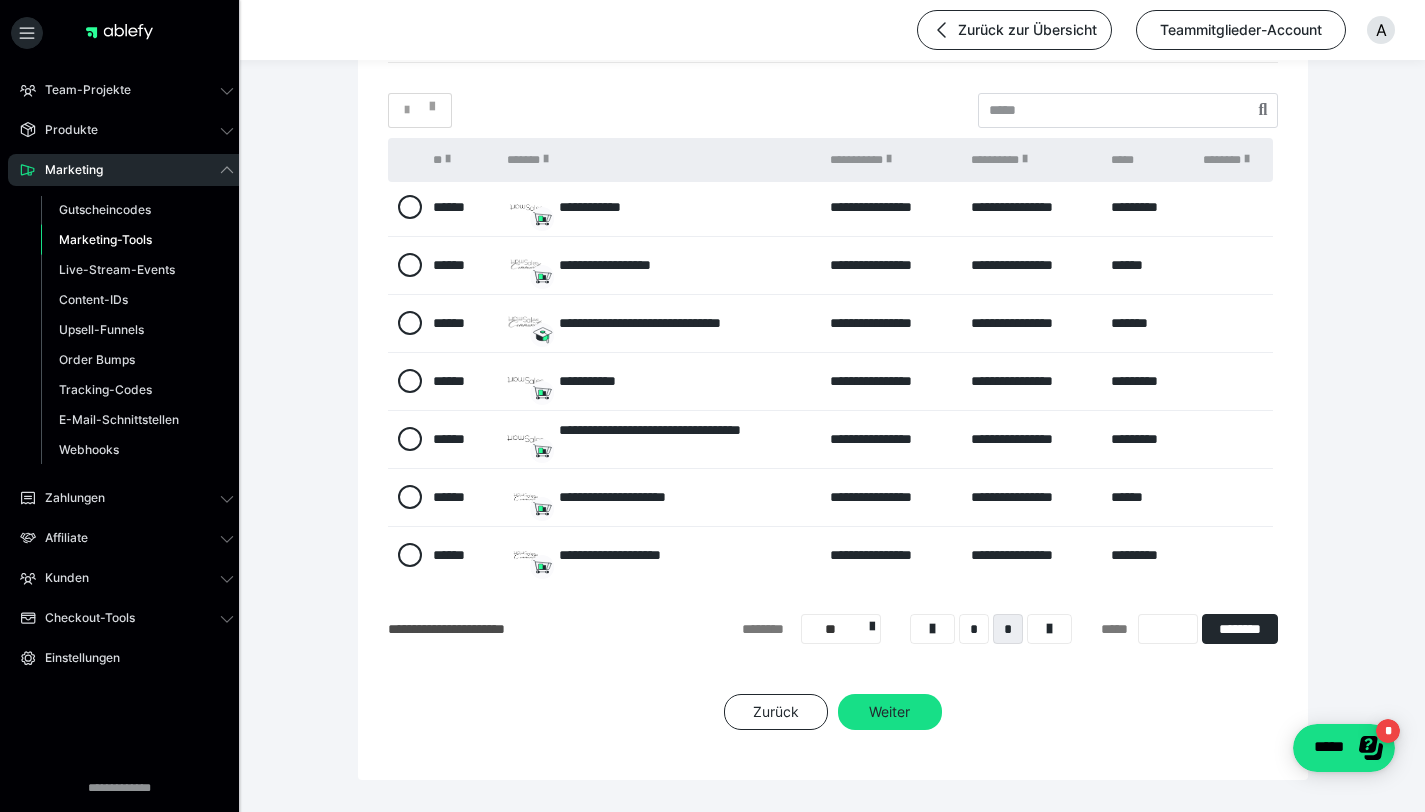 scroll, scrollTop: 372, scrollLeft: 0, axis: vertical 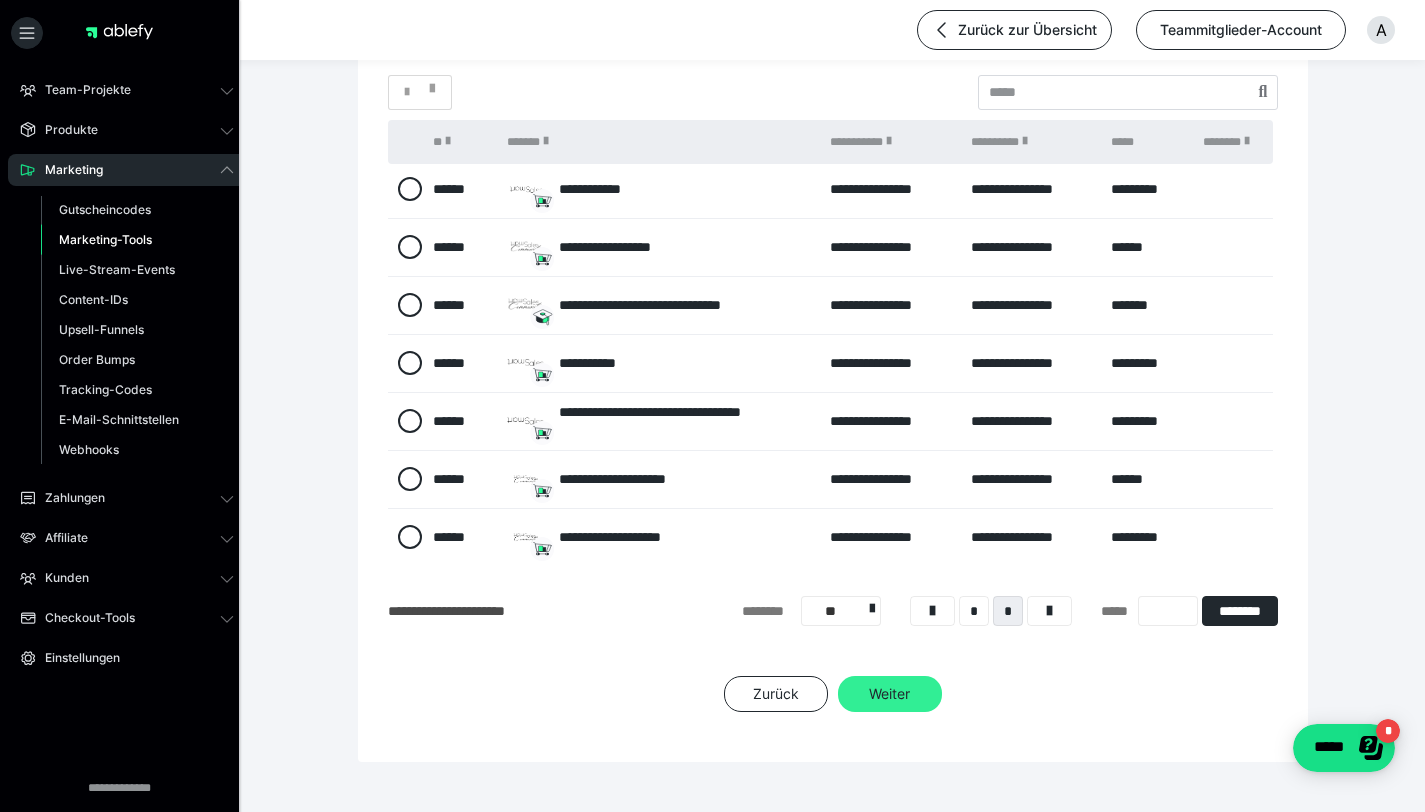 click on "Weiter" at bounding box center [890, 694] 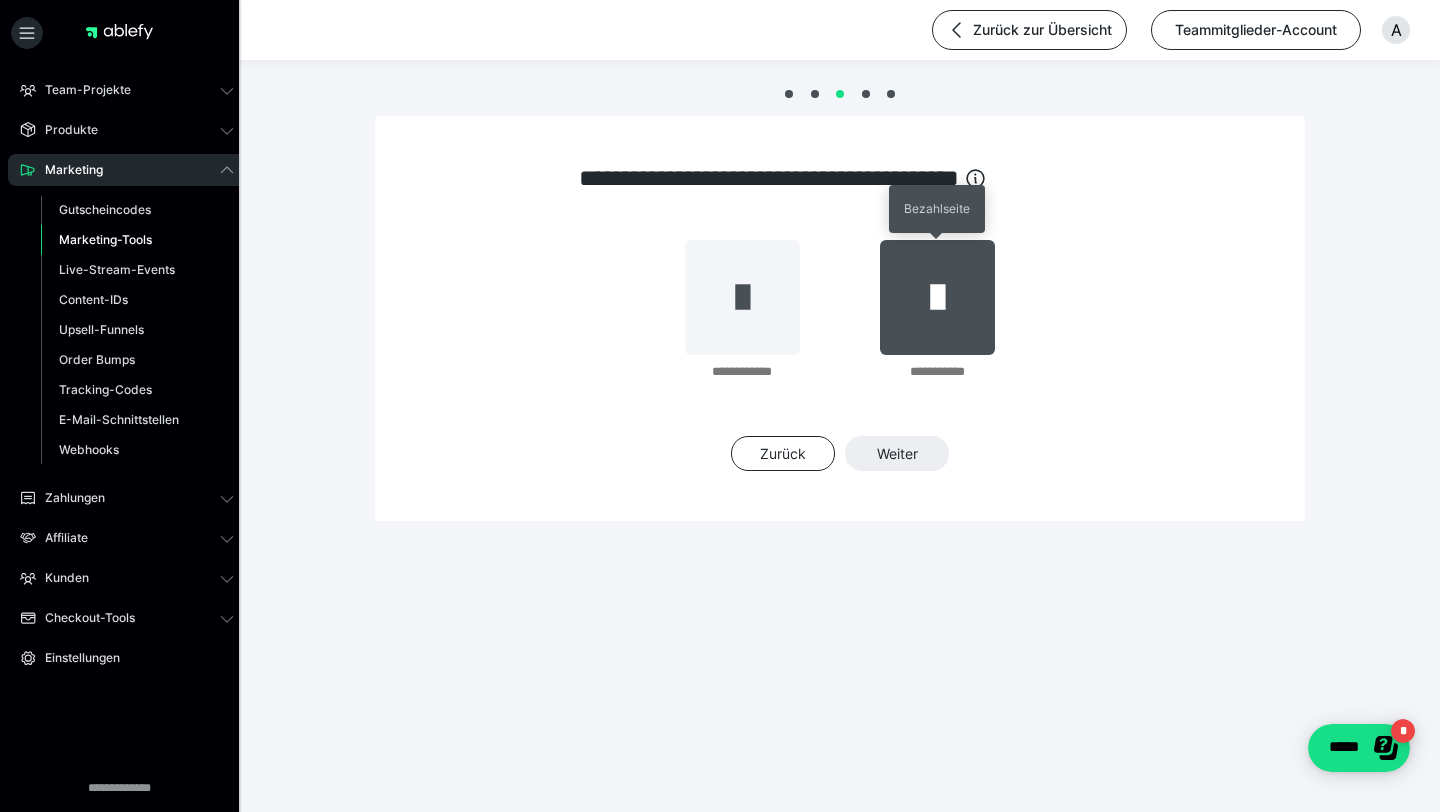 click at bounding box center [937, 297] 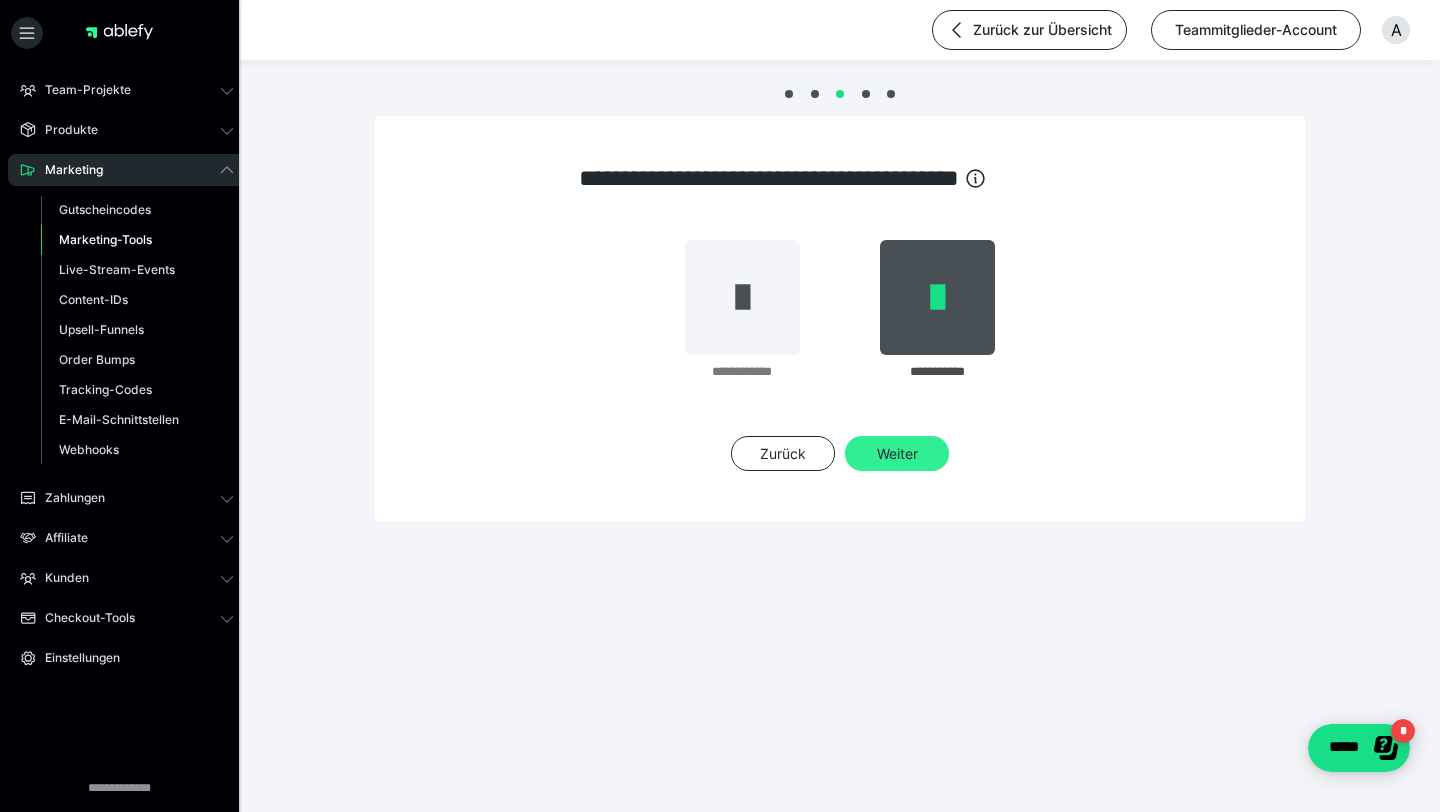 click on "Weiter" at bounding box center (897, 454) 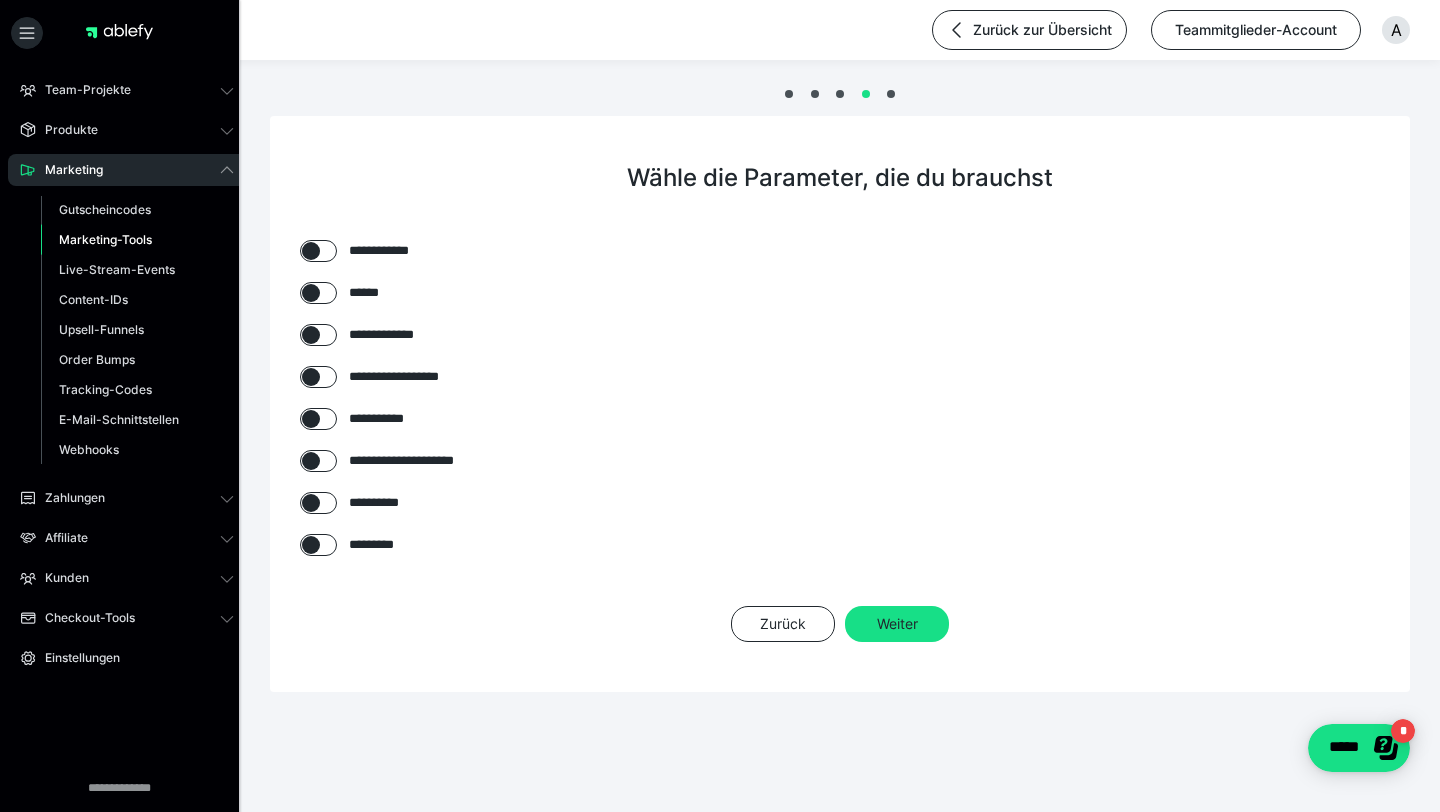 click at bounding box center (311, 251) 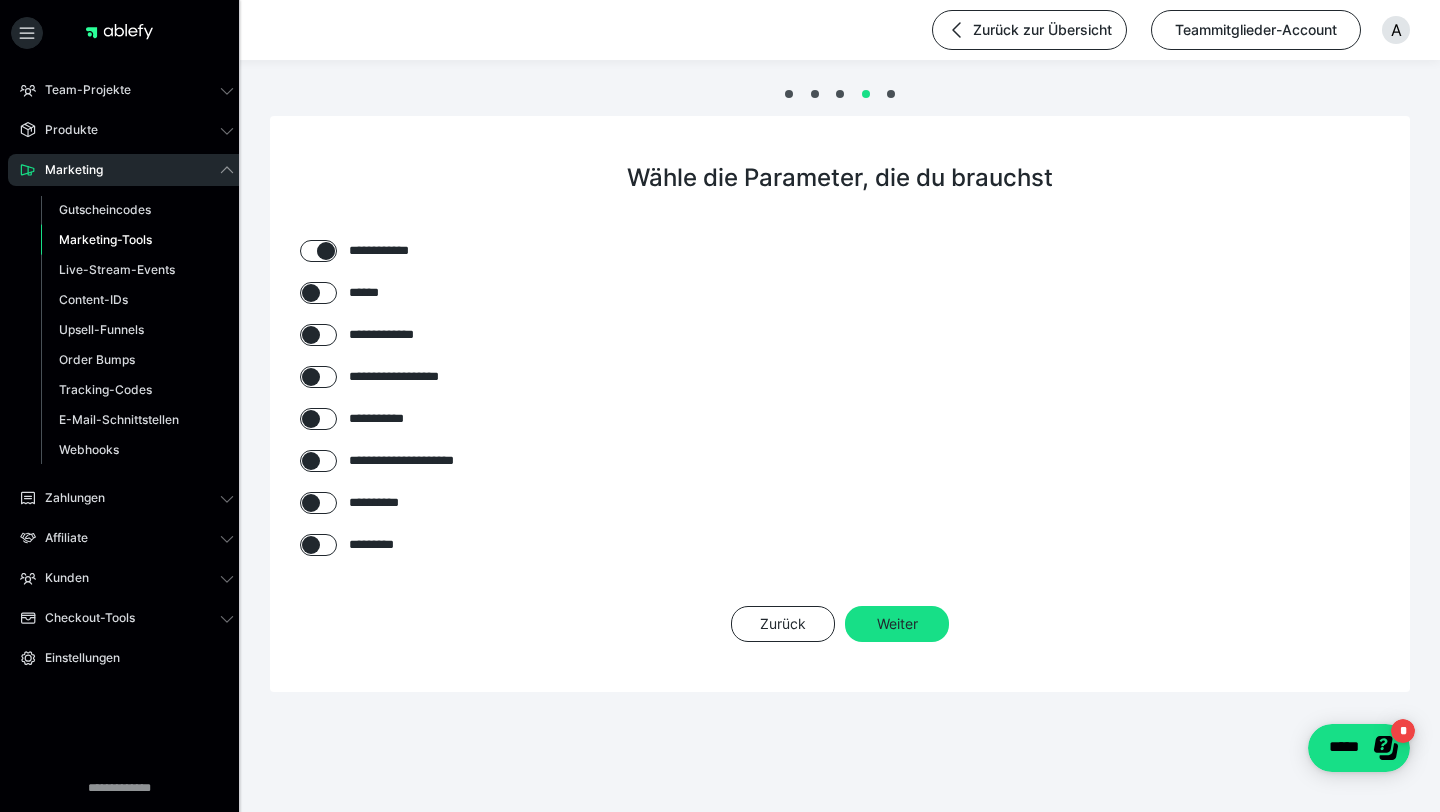 checkbox on "****" 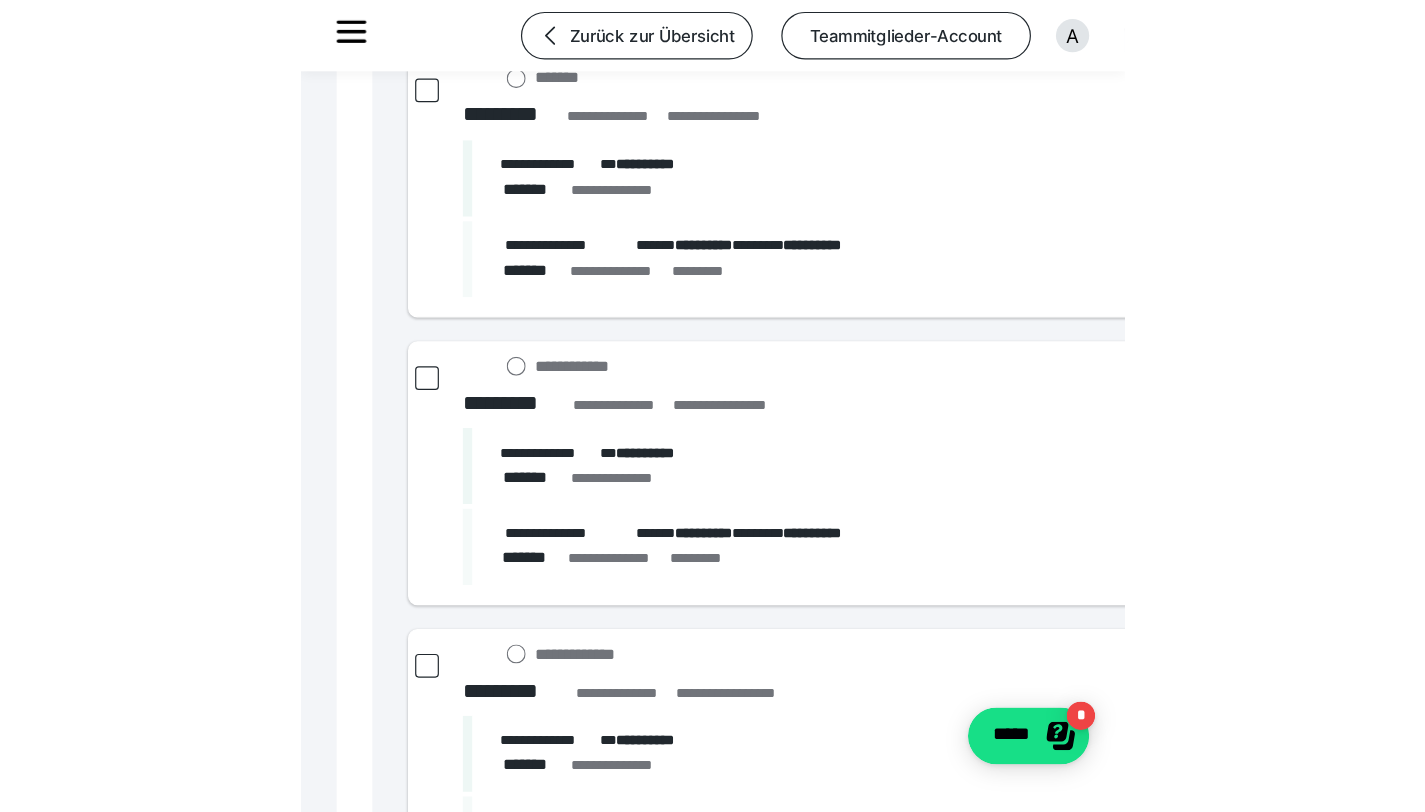 scroll, scrollTop: 1794, scrollLeft: 0, axis: vertical 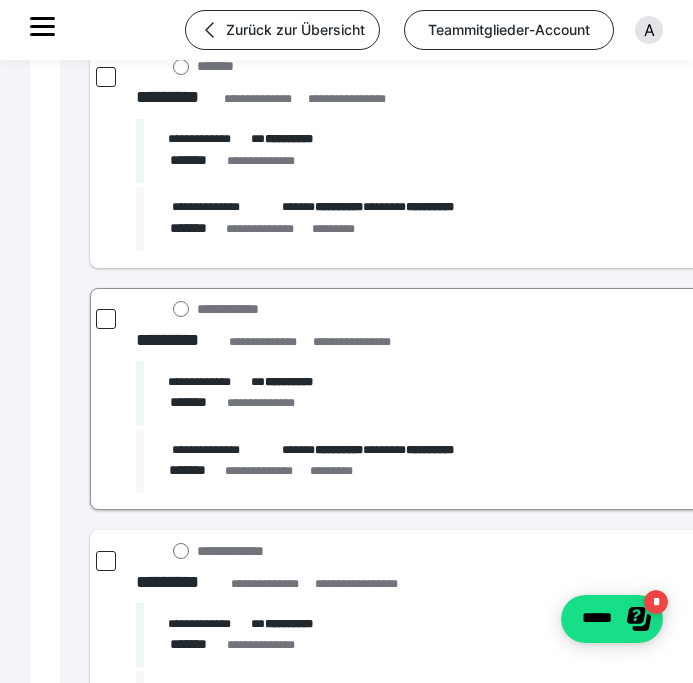 click on "**********" at bounding box center (517, 393) 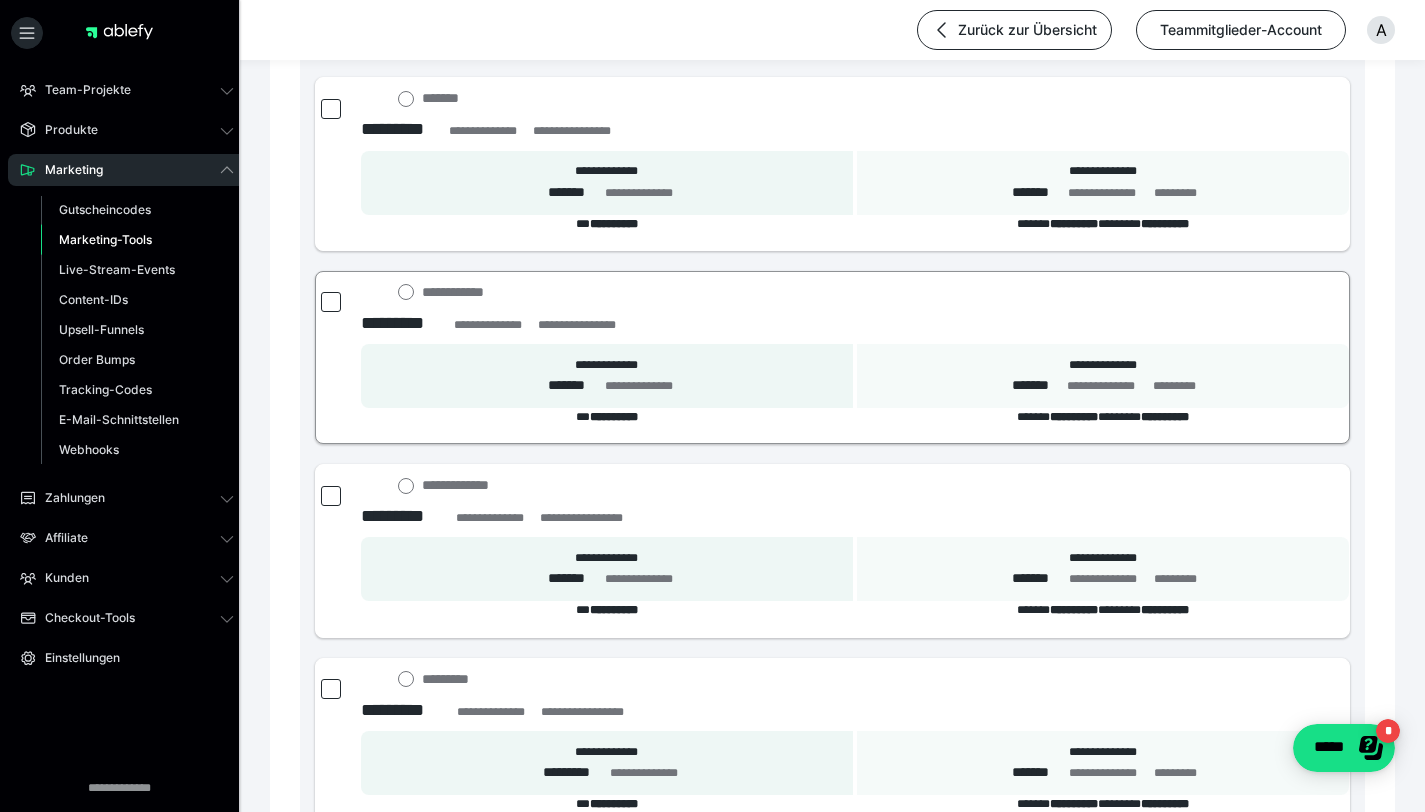 scroll, scrollTop: 1468, scrollLeft: 0, axis: vertical 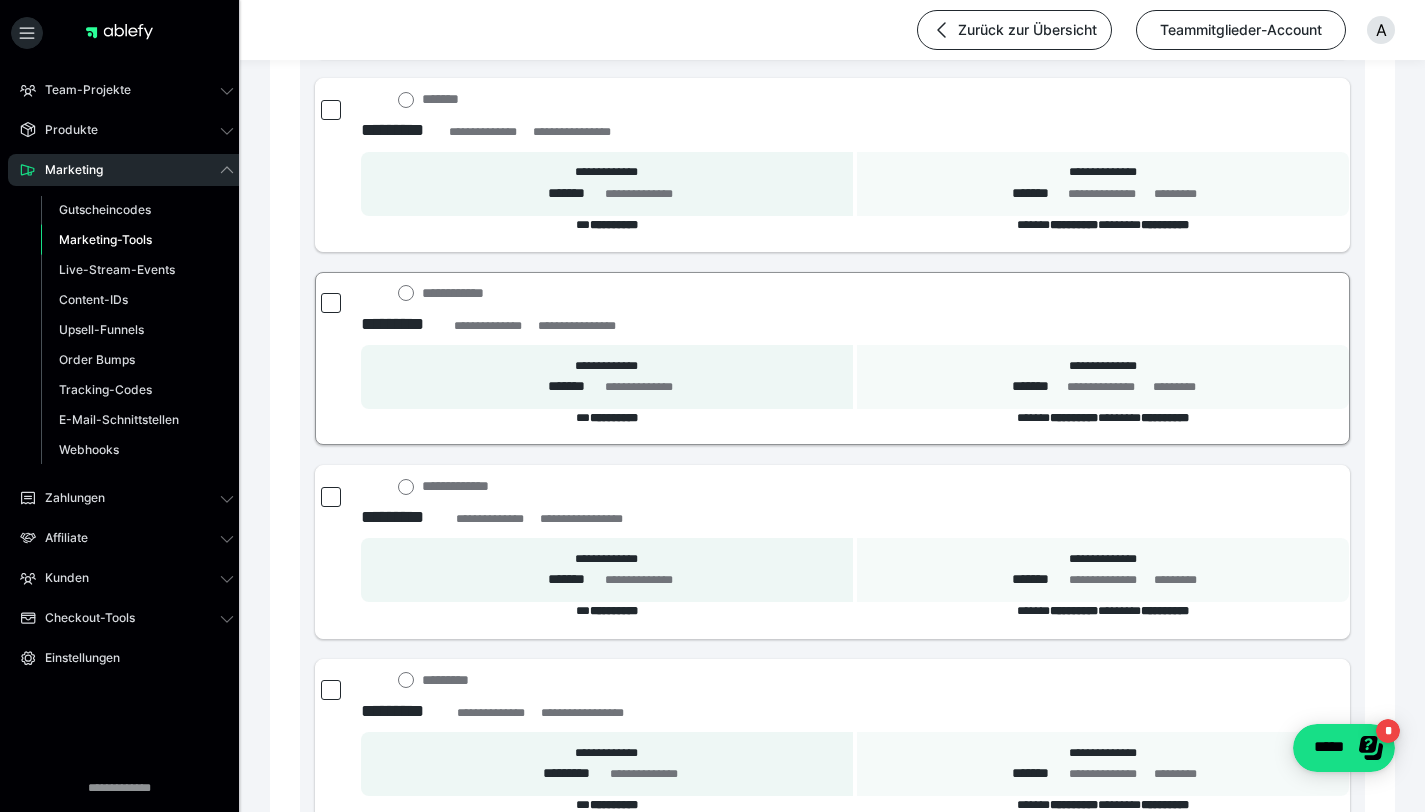 click on "**********" at bounding box center (835, 324) 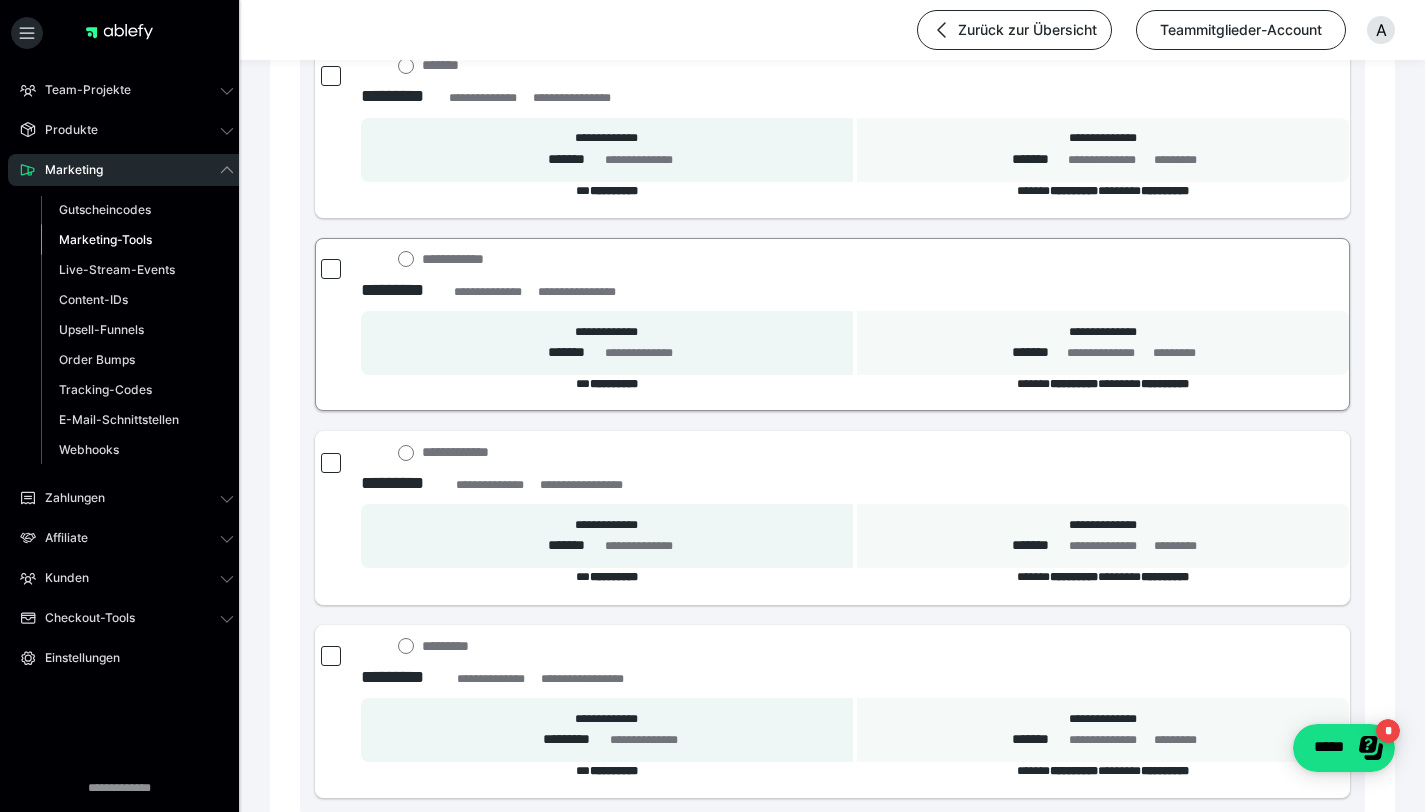 scroll, scrollTop: 1503, scrollLeft: 0, axis: vertical 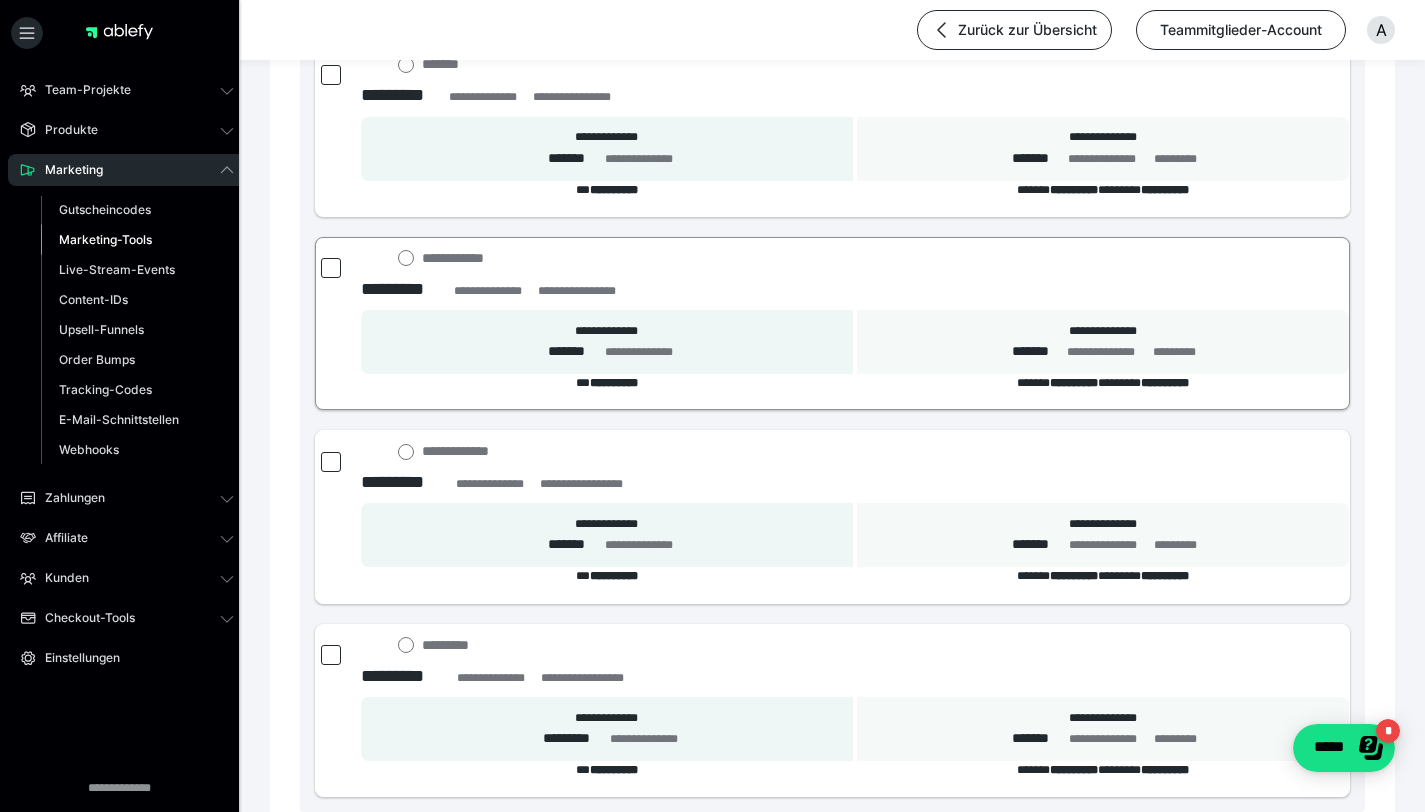 click on "**********" at bounding box center [417, 258] 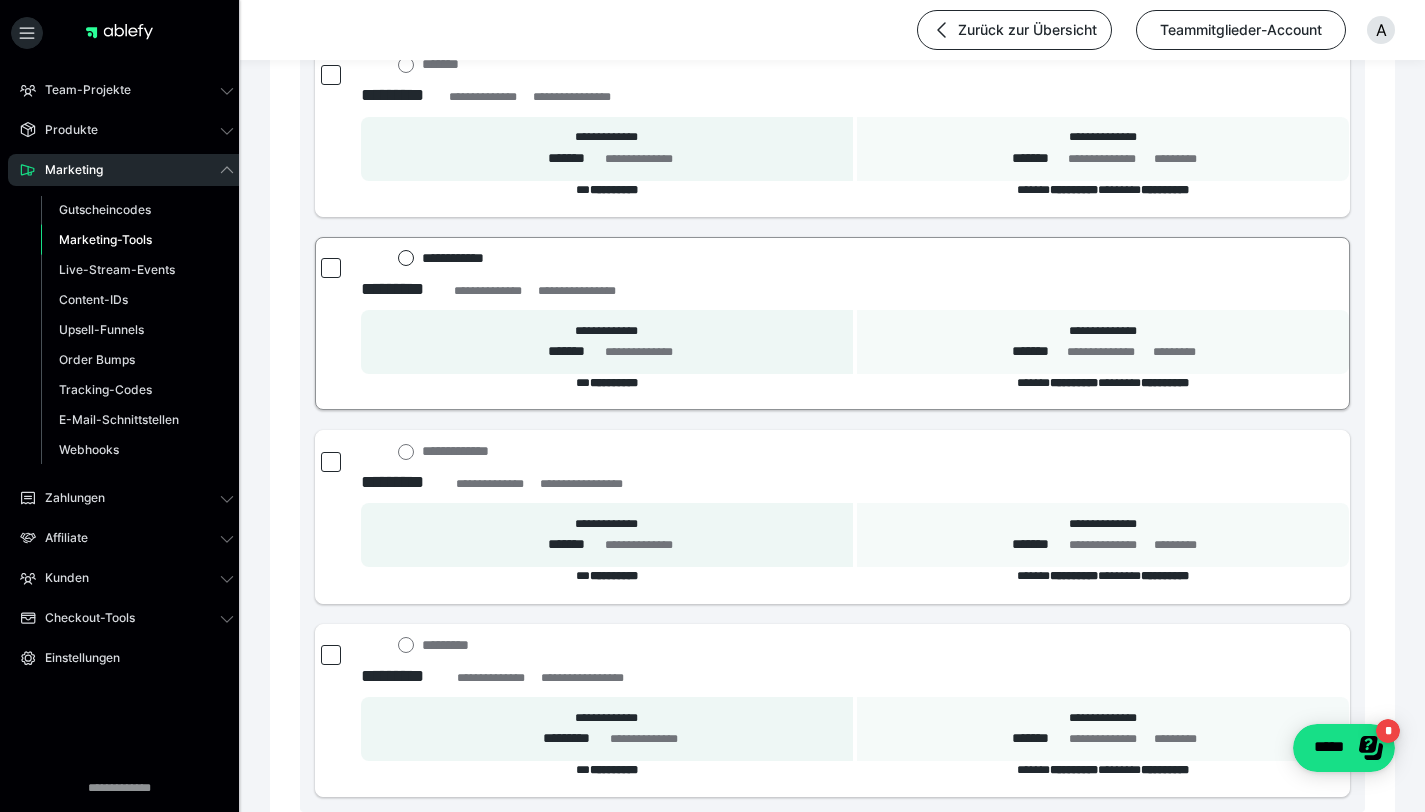 click on "**********" at bounding box center (438, 258) 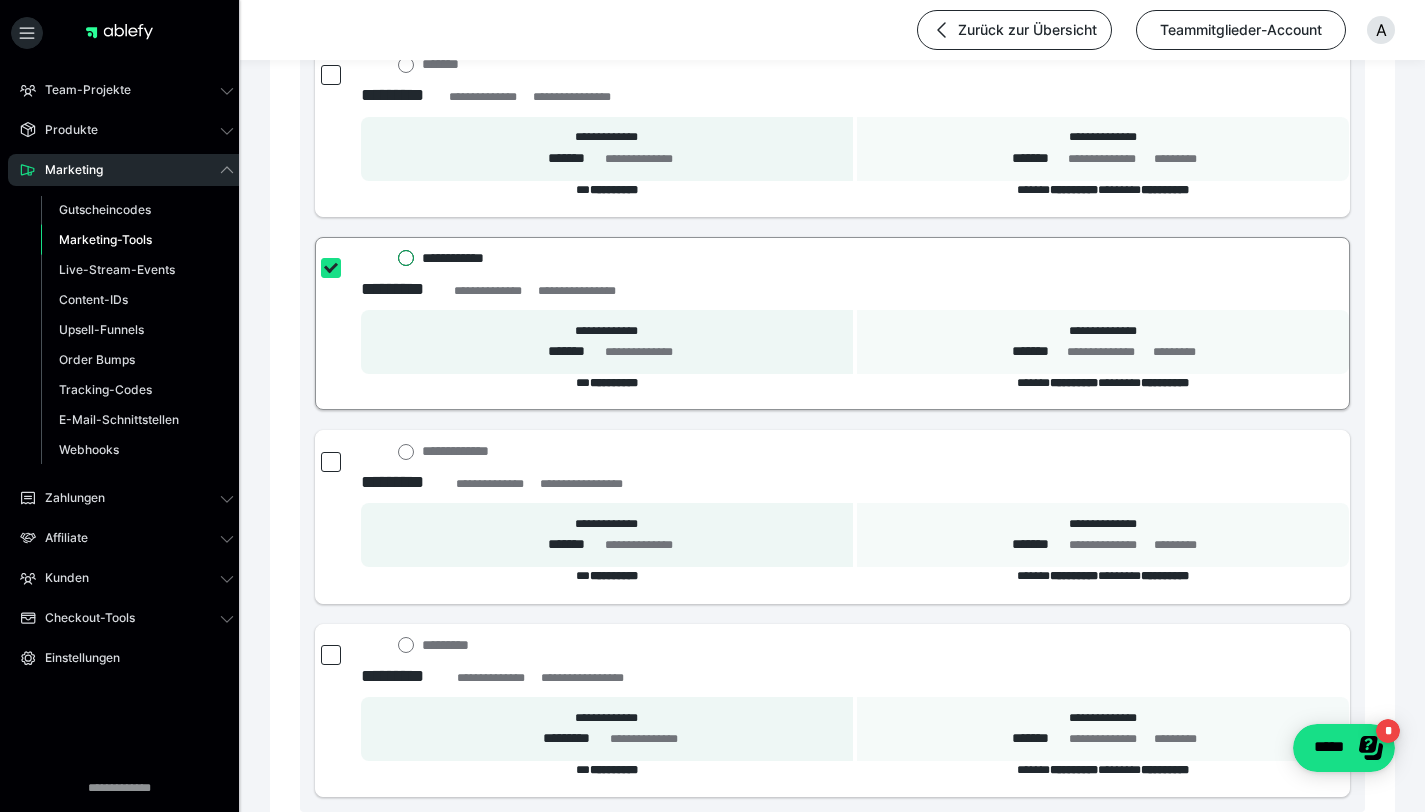 click on "**********" at bounding box center (398, 258) 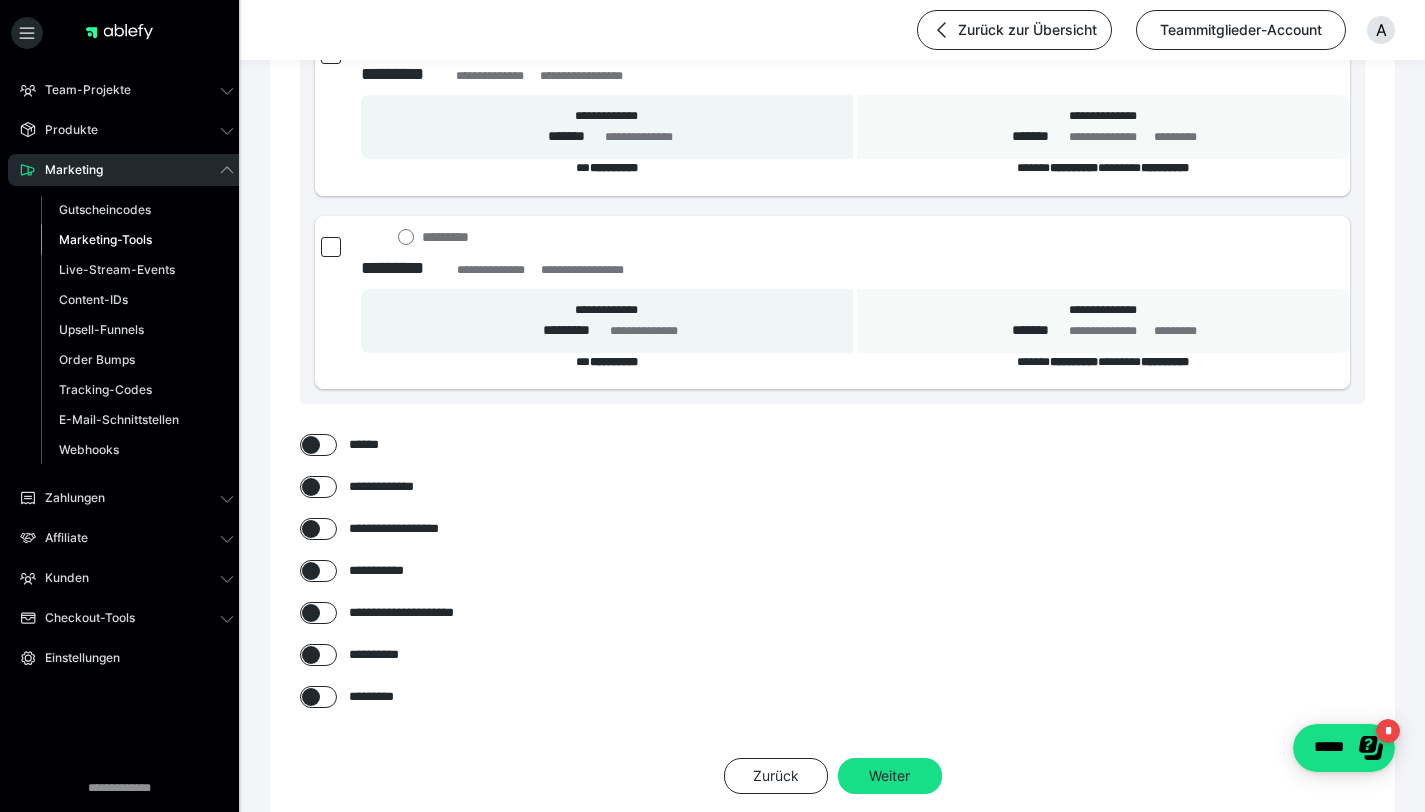 scroll, scrollTop: 1912, scrollLeft: 0, axis: vertical 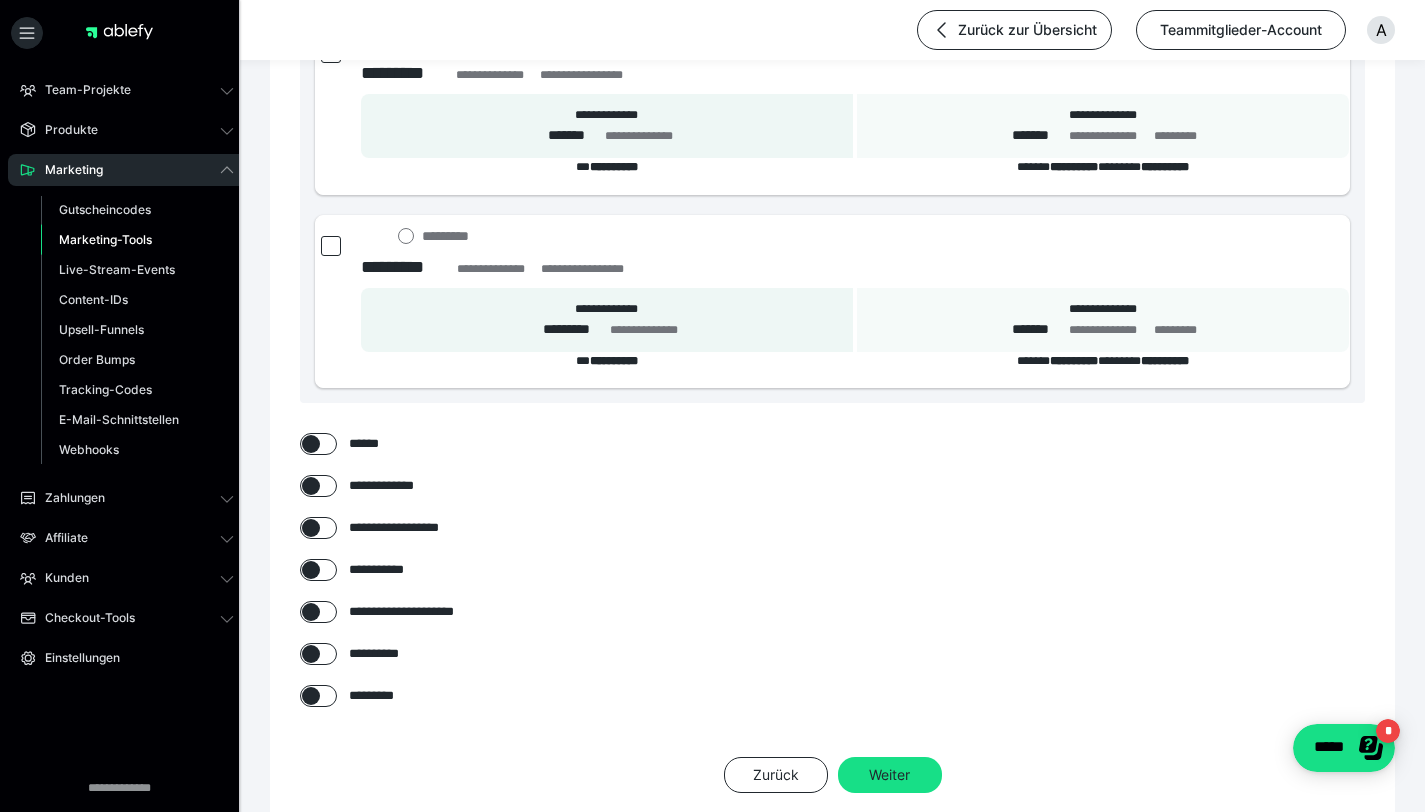 click at bounding box center [311, 528] 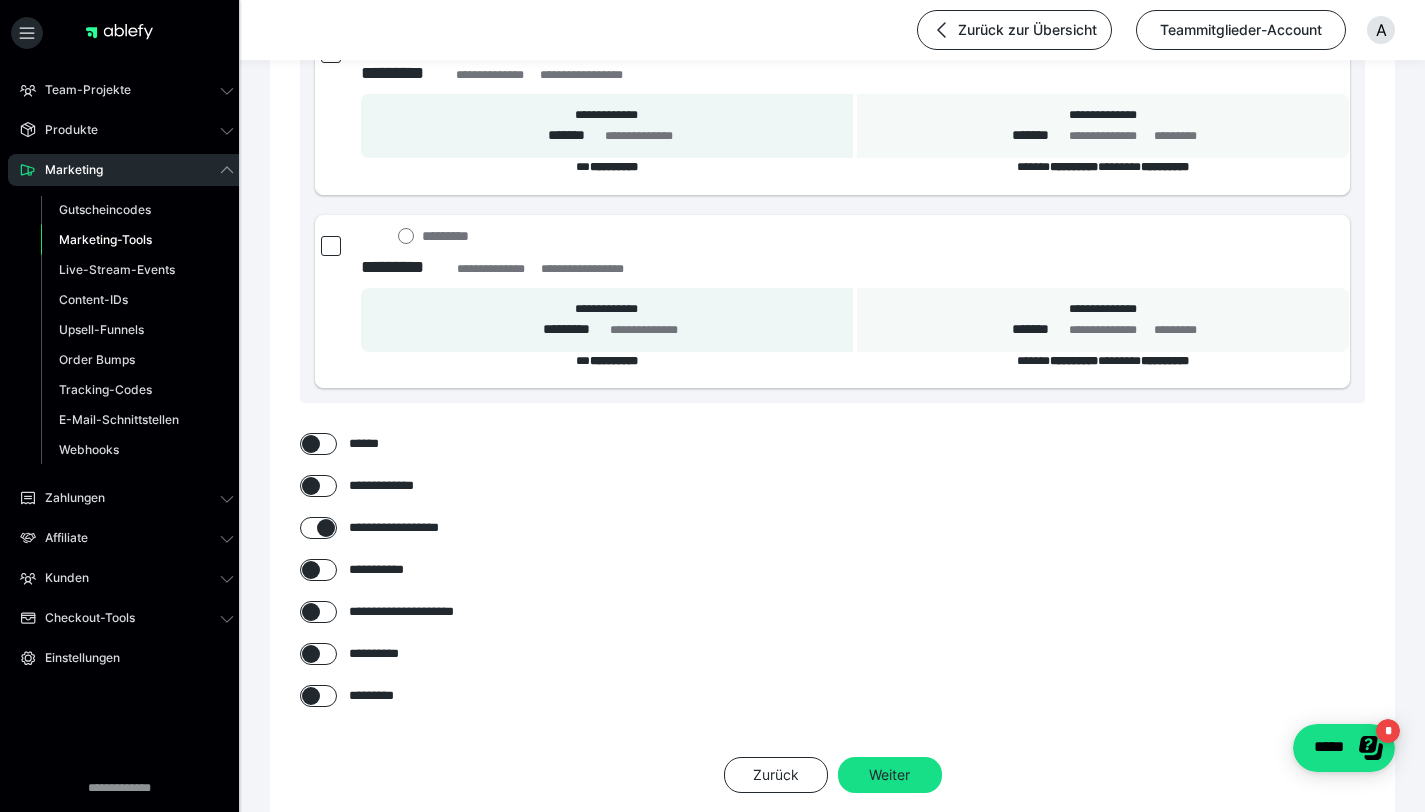checkbox on "****" 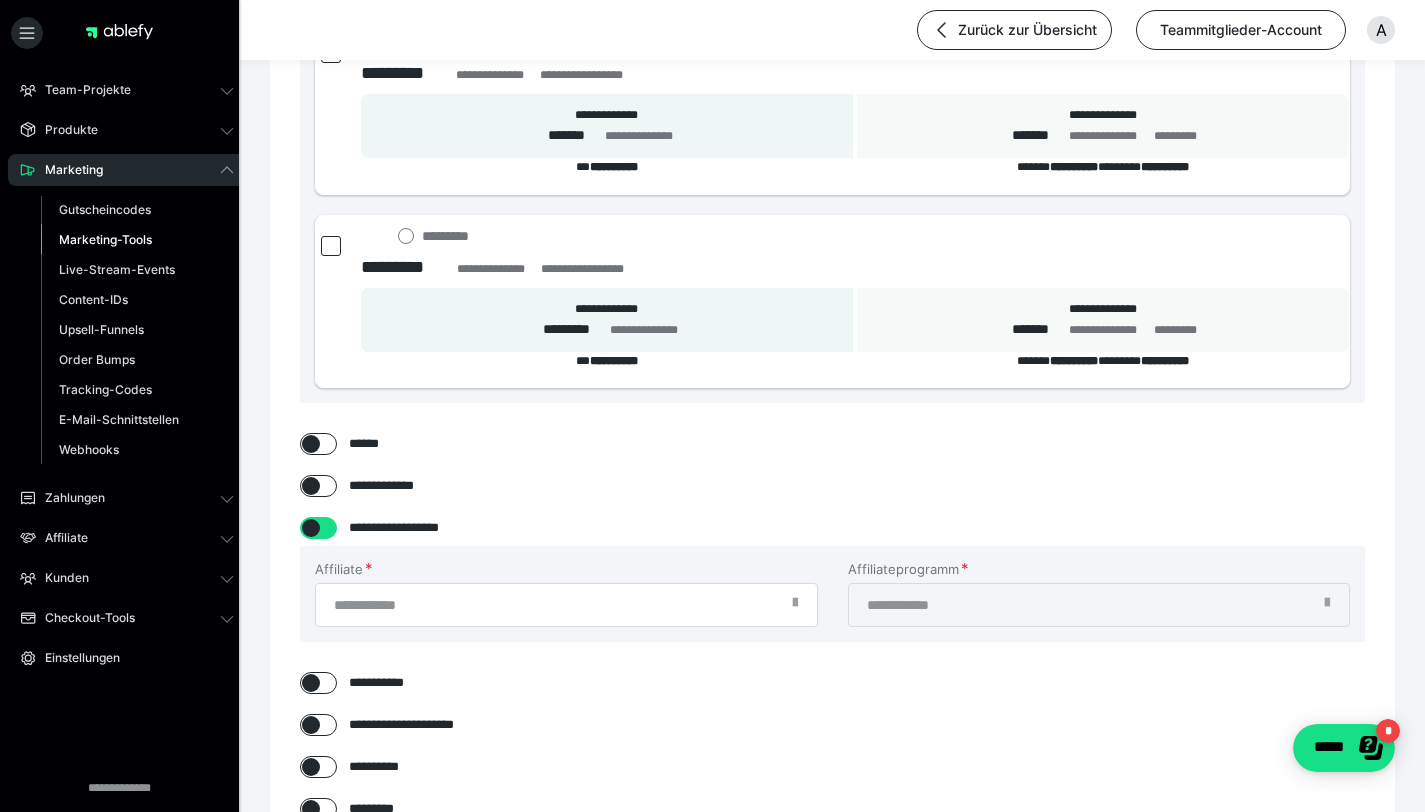click at bounding box center (795, 609) 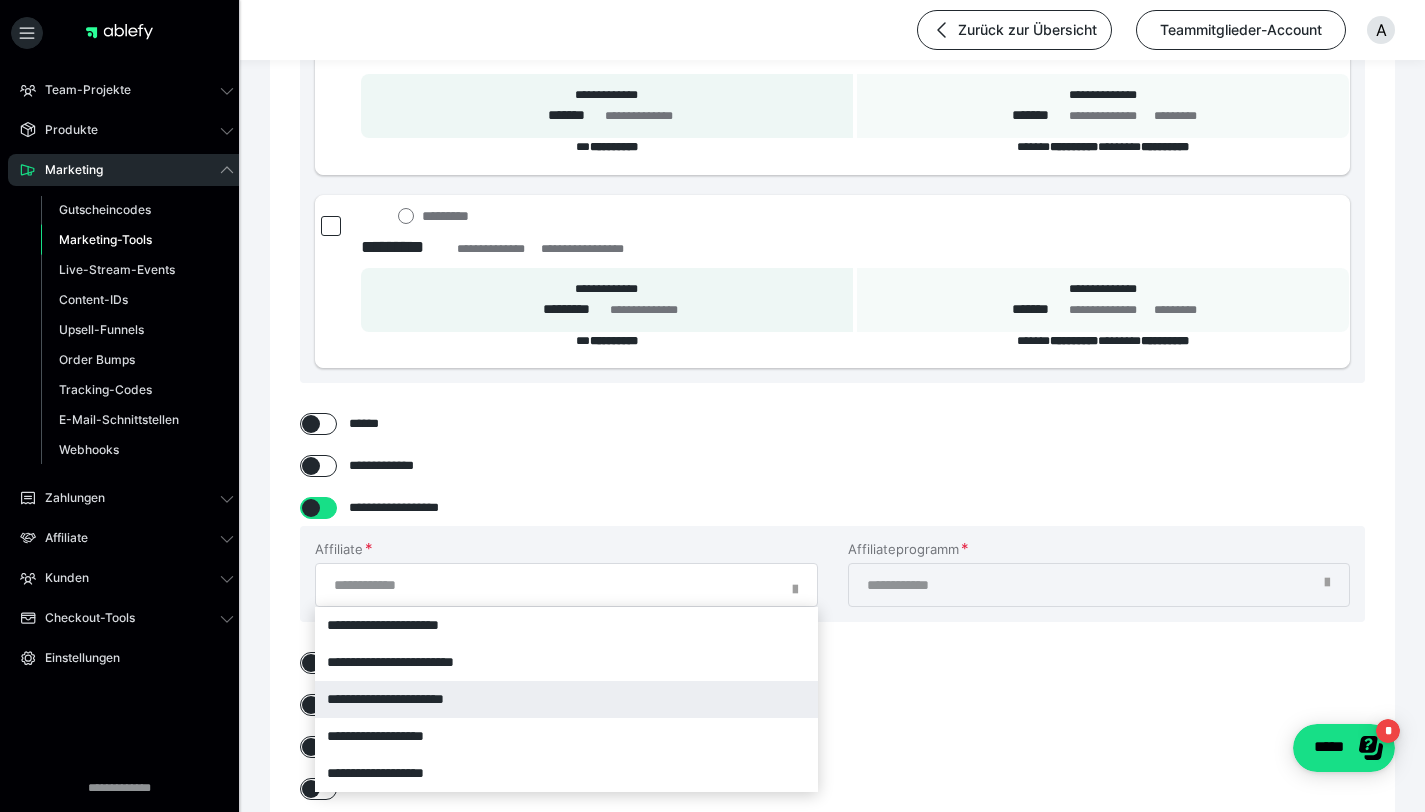 scroll, scrollTop: 2053, scrollLeft: 0, axis: vertical 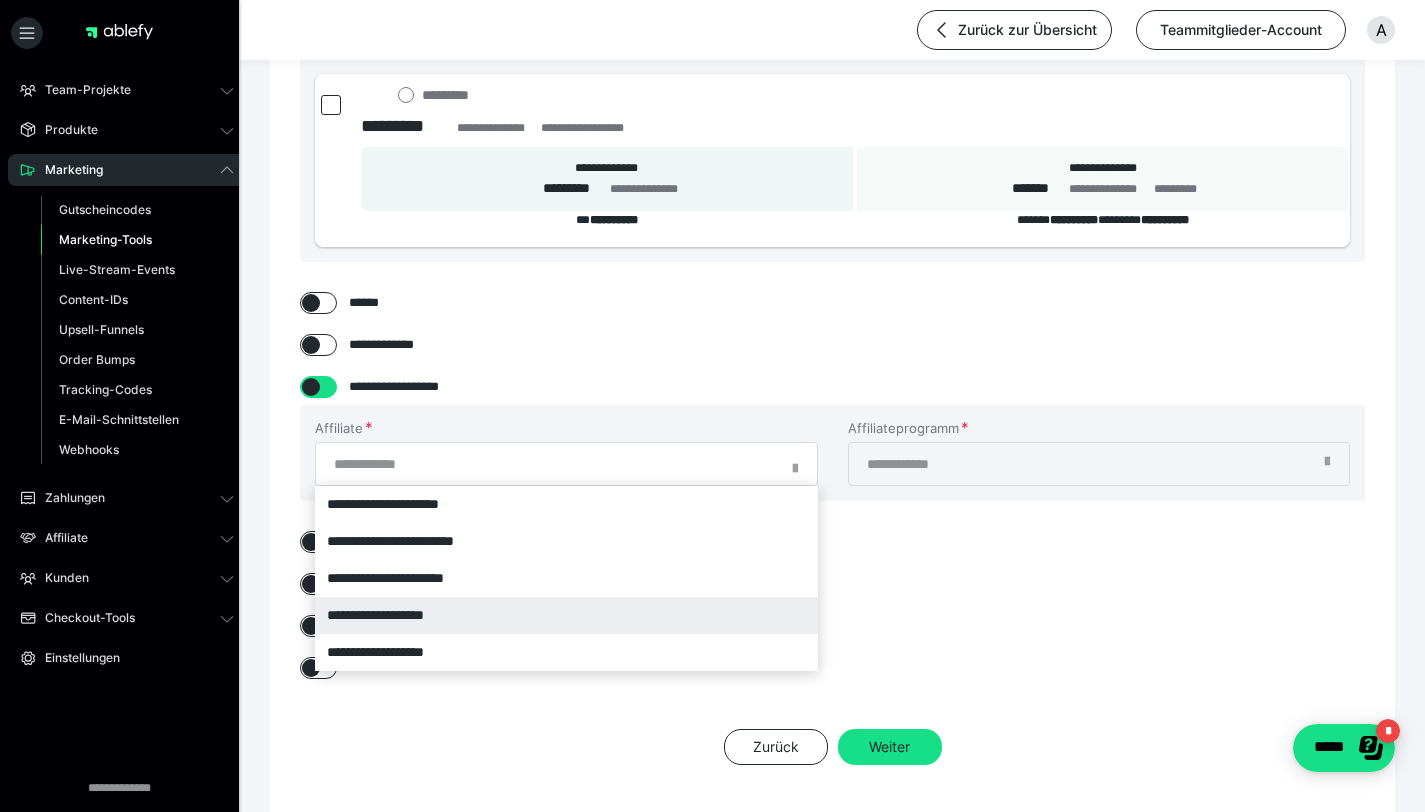click on "**********" at bounding box center (566, 615) 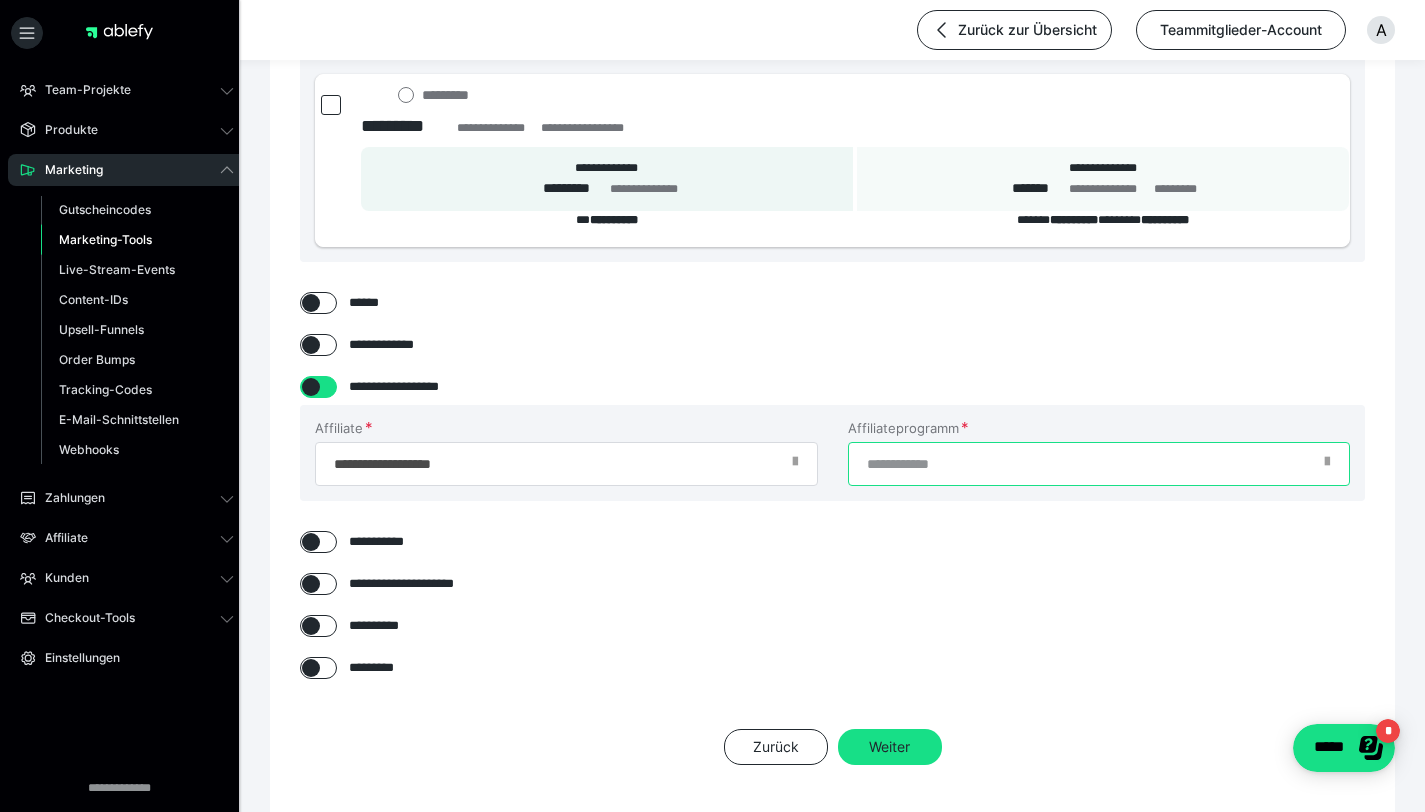 click on "Affiliateprogramm" at bounding box center (1099, 464) 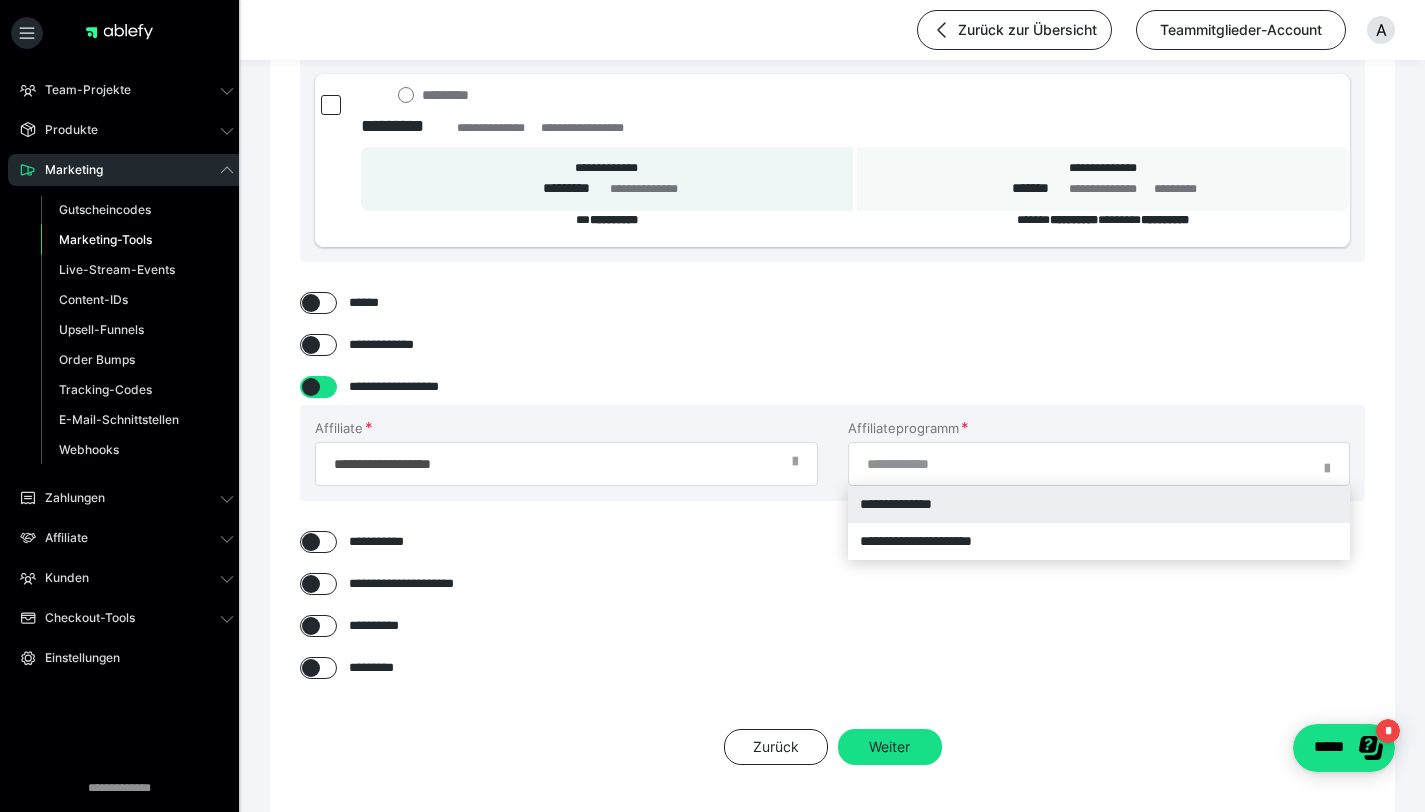 click on "**********" at bounding box center [1099, 504] 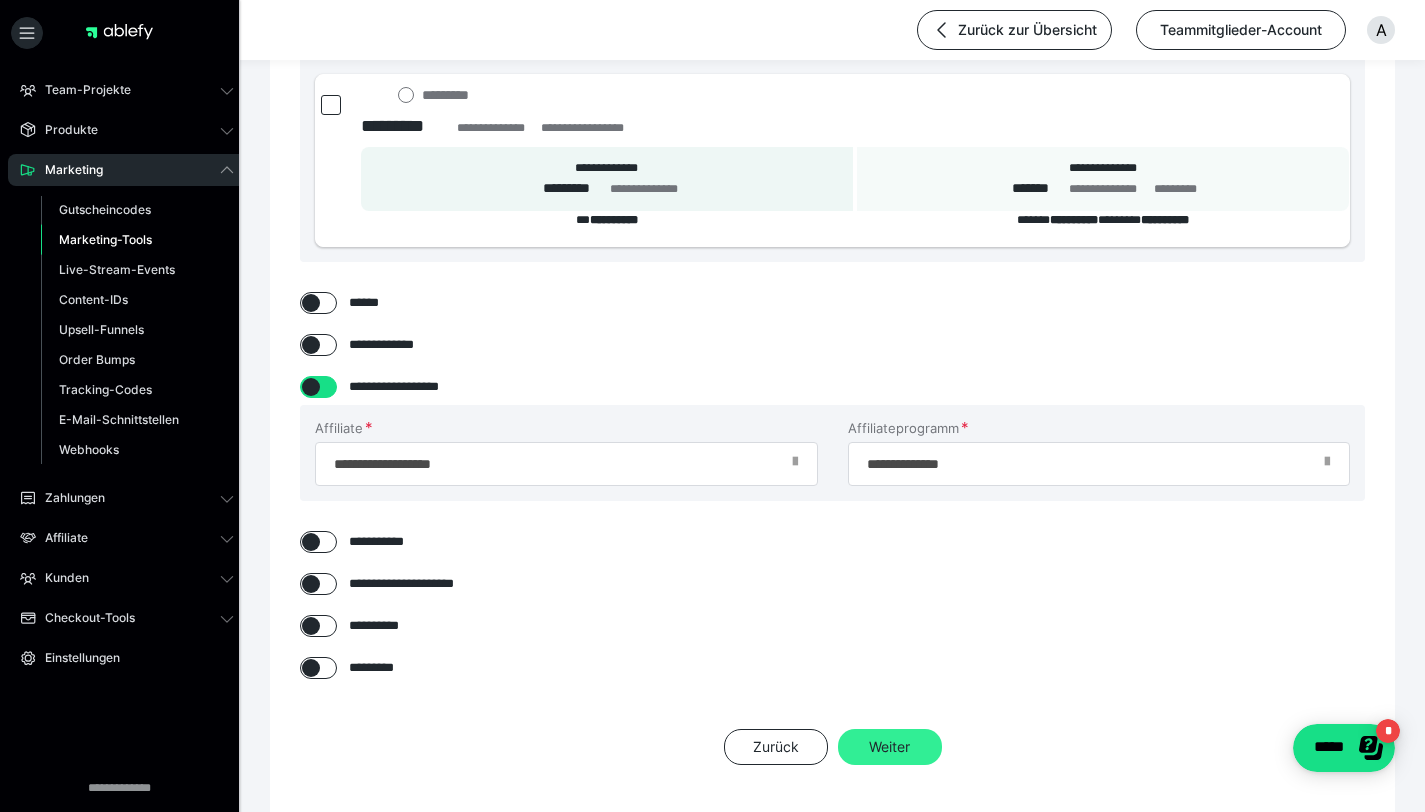 click on "Weiter" at bounding box center (890, 747) 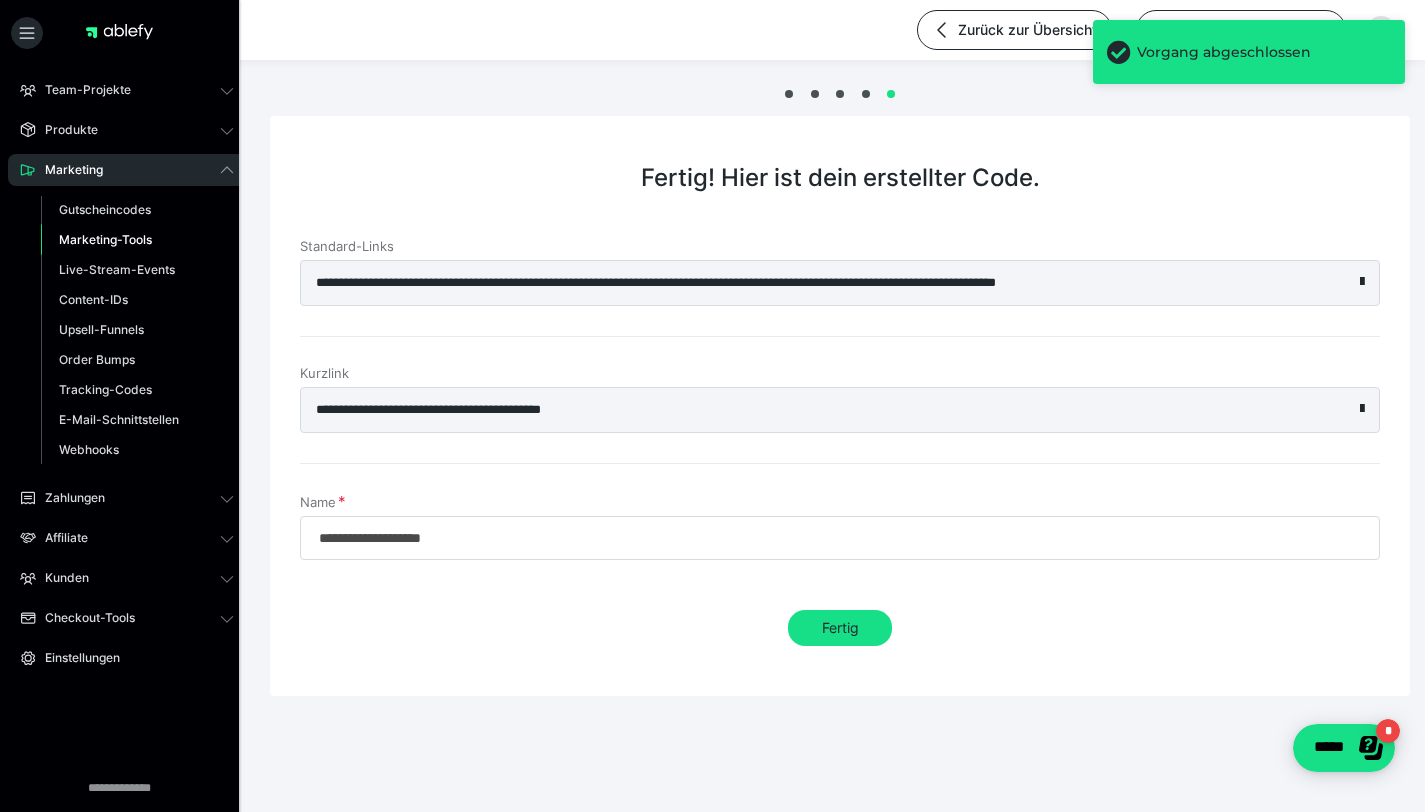 scroll, scrollTop: 0, scrollLeft: 0, axis: both 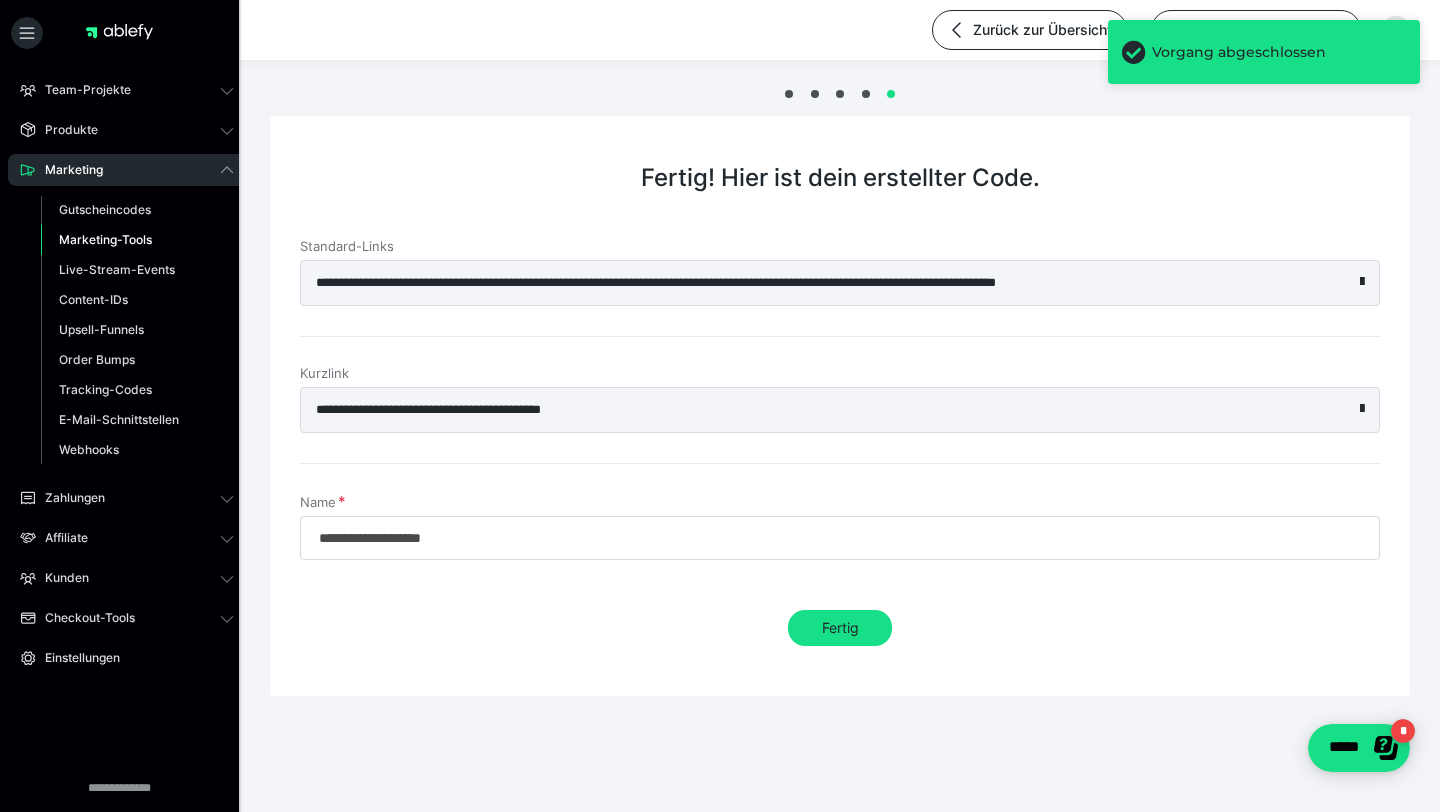 click on "**********" at bounding box center (795, 283) 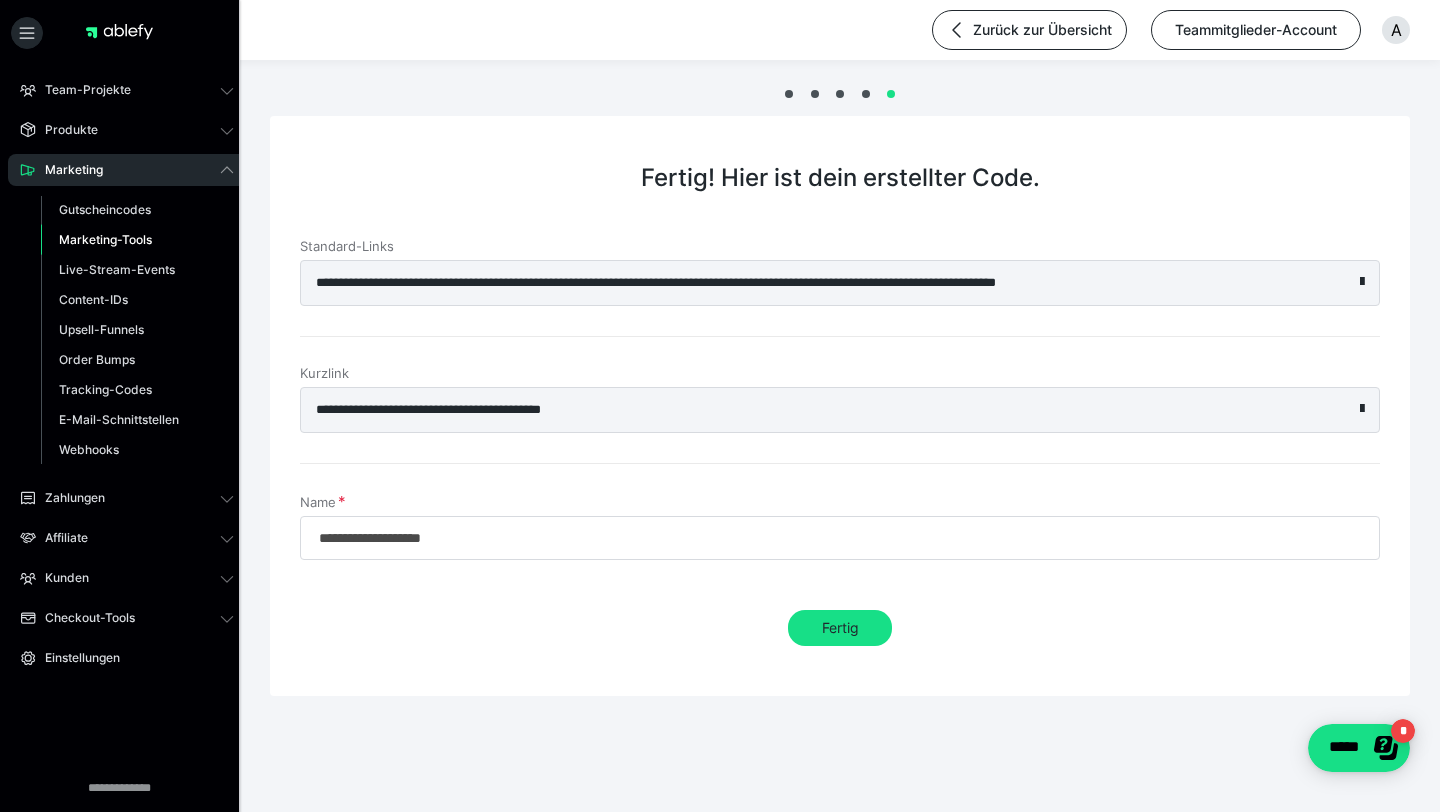 click on "Marketing-Tools" at bounding box center [105, 239] 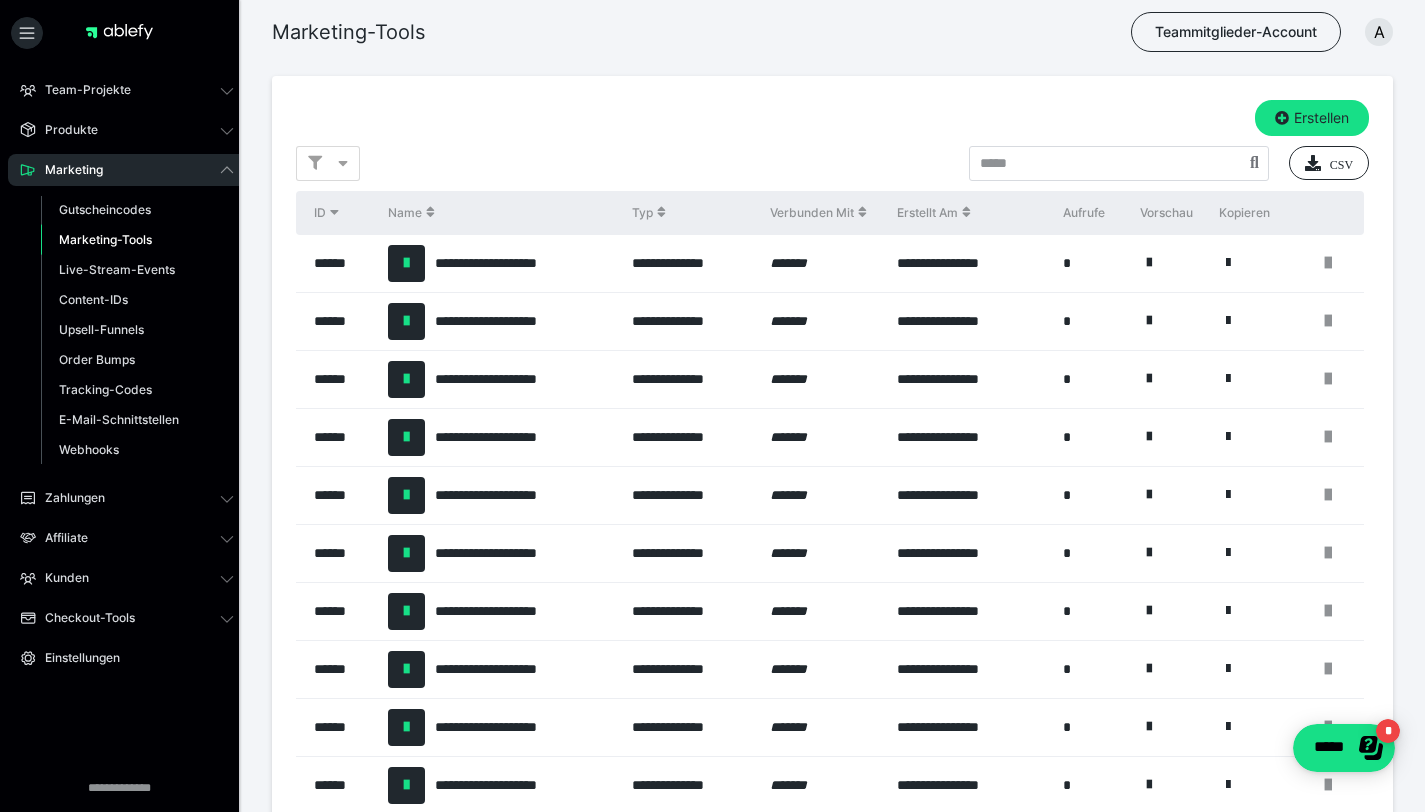 click at bounding box center (406, 263) 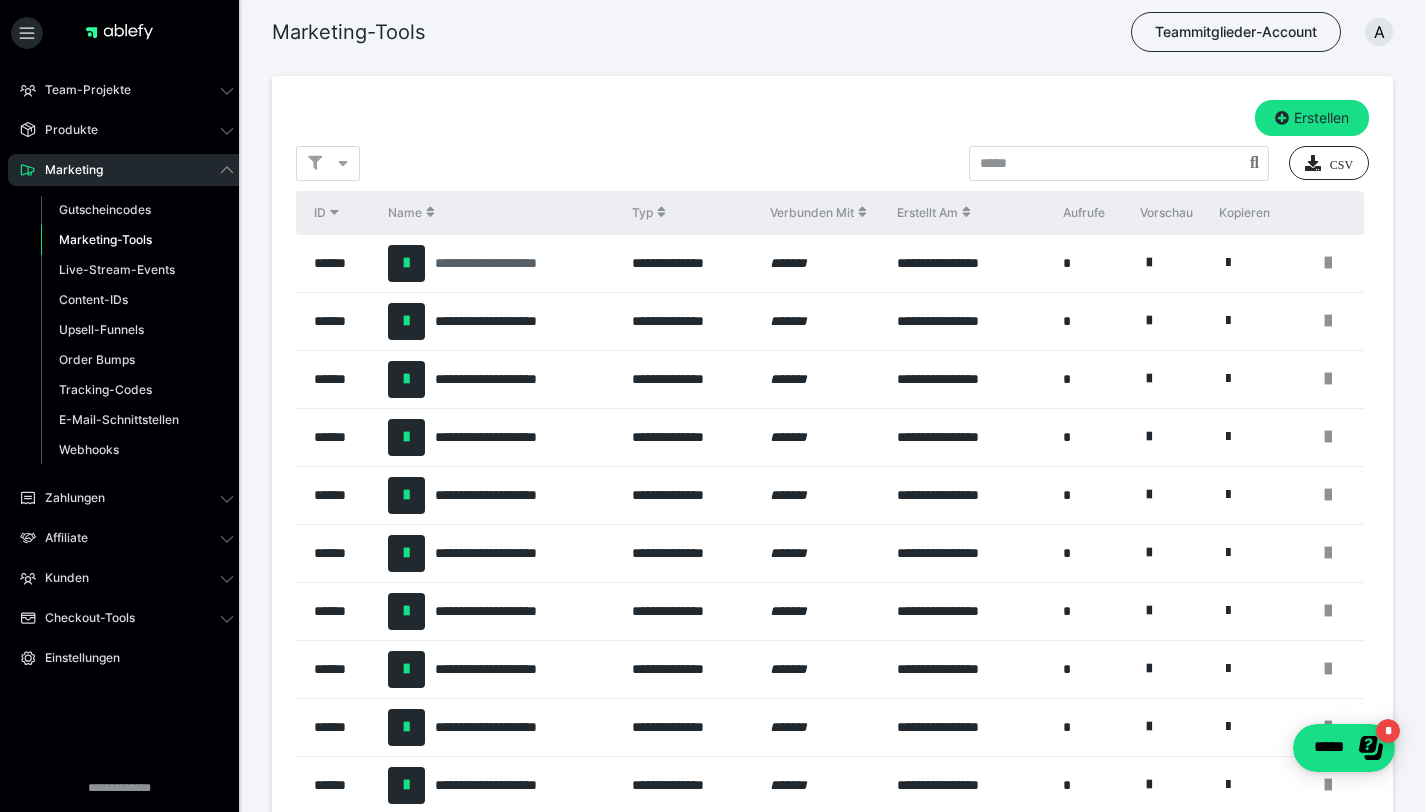 click on "**********" at bounding box center (514, 263) 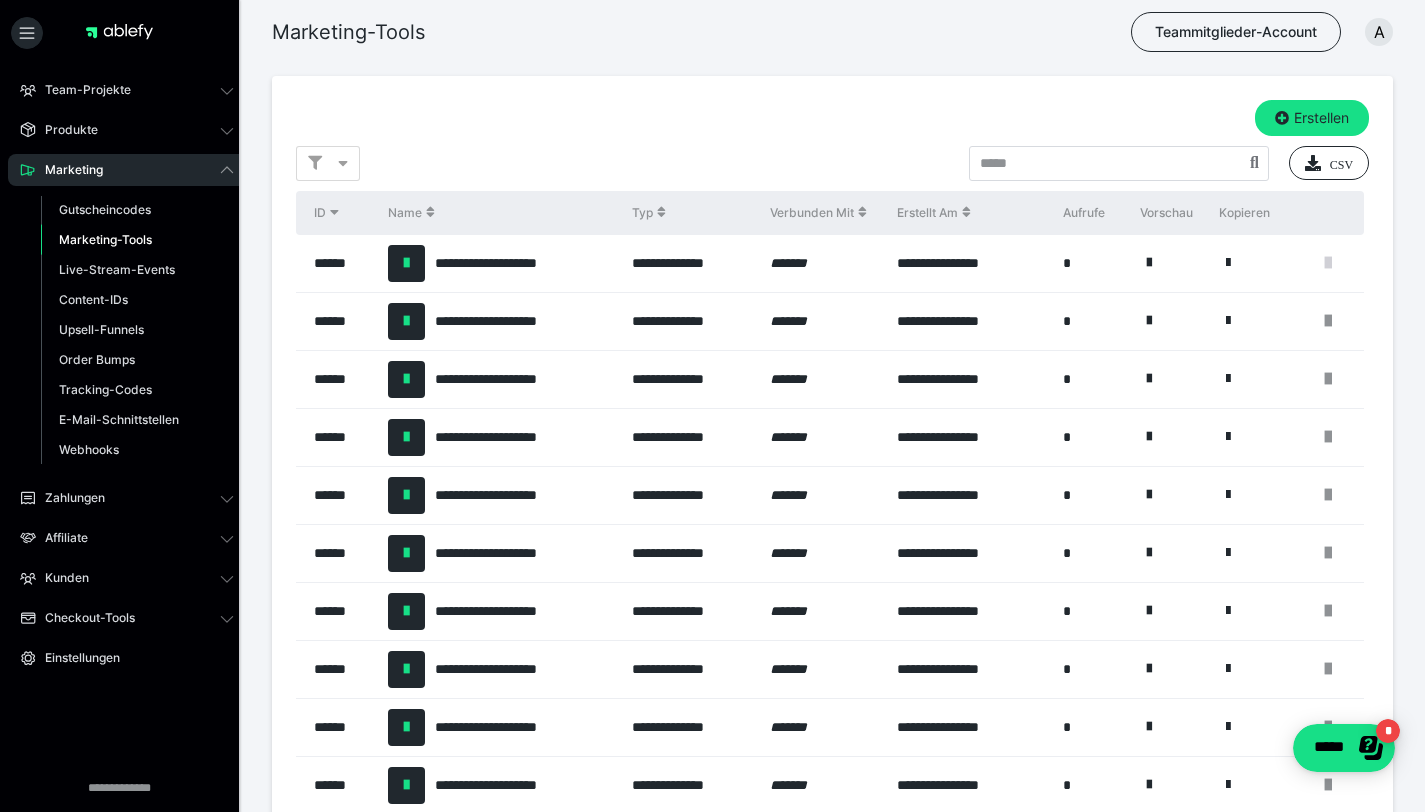 click at bounding box center (1328, 263) 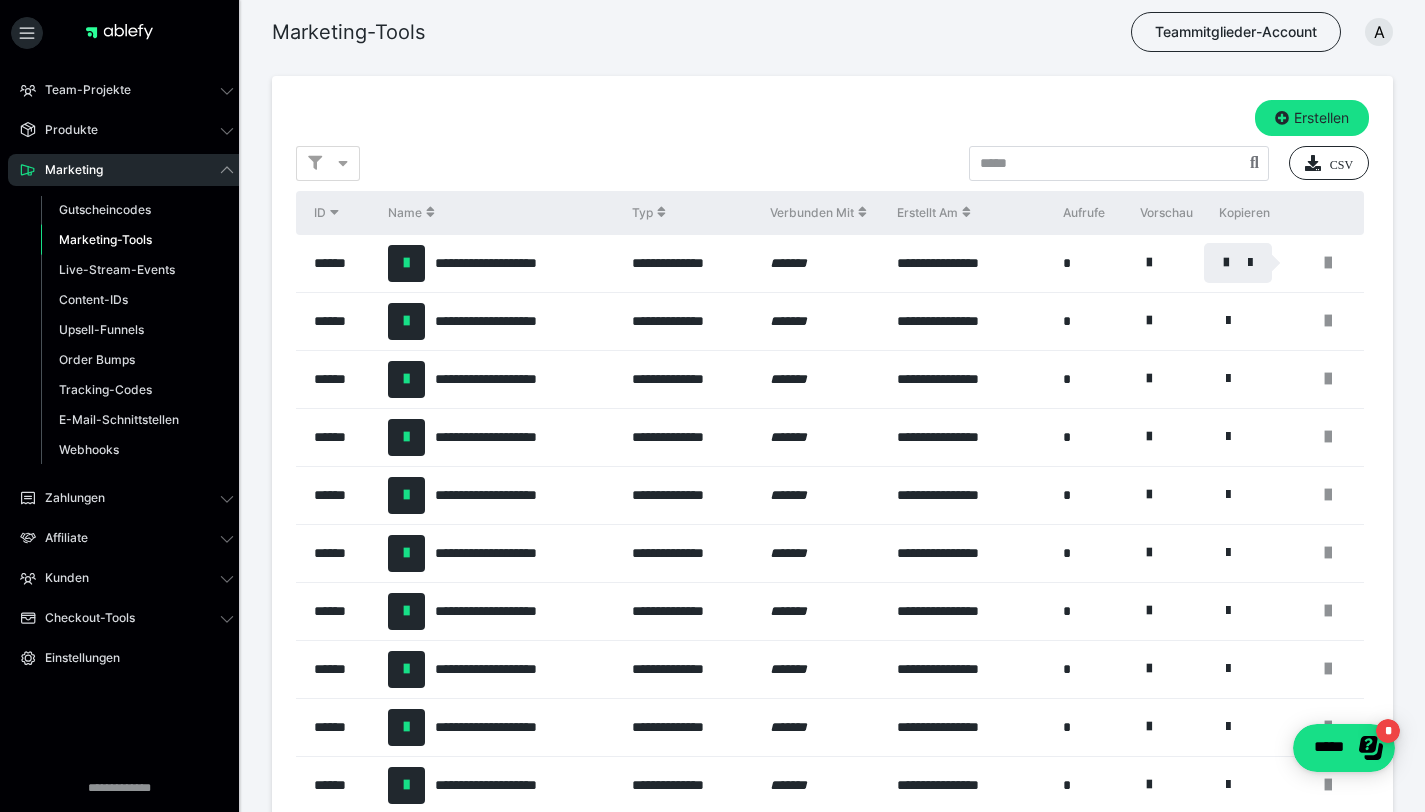click at bounding box center [712, 406] 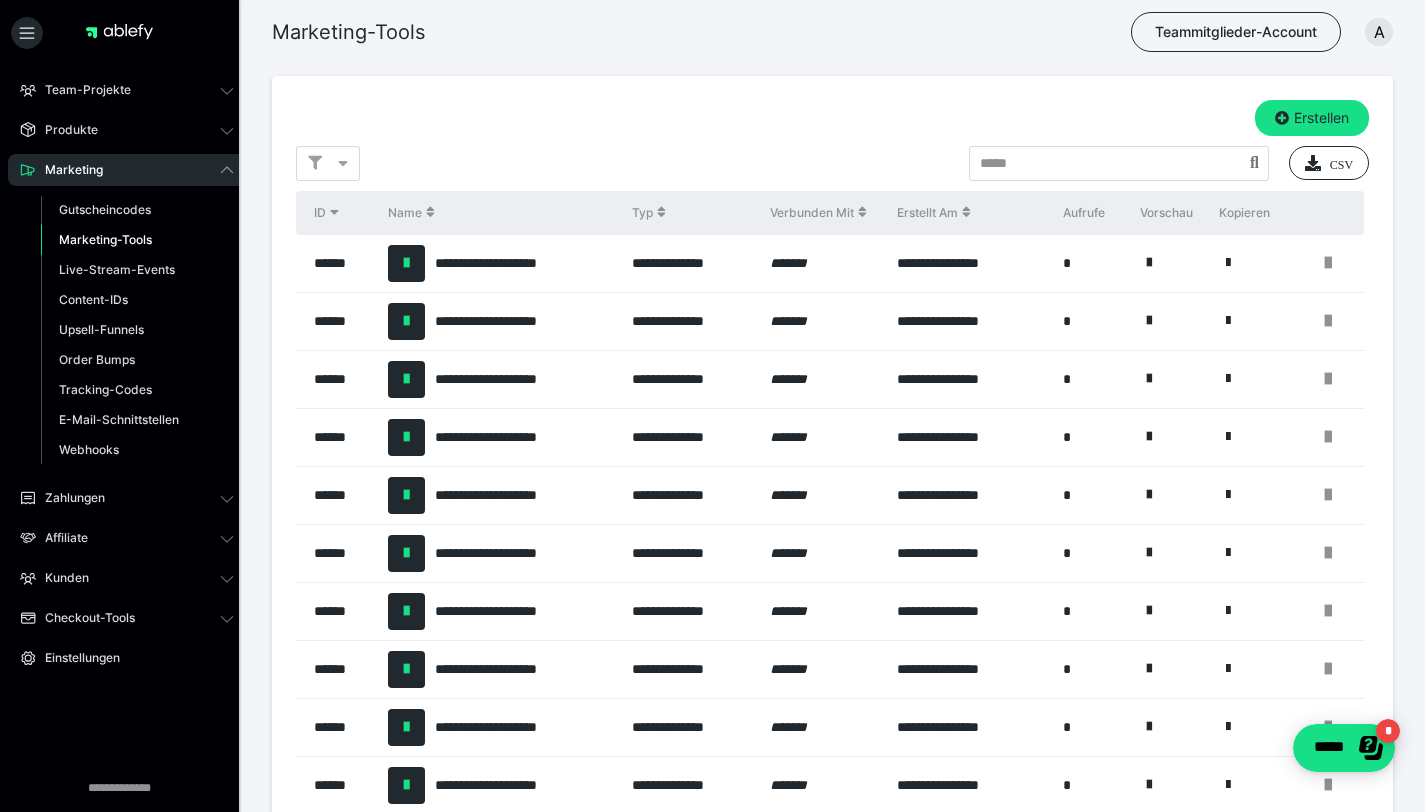 click on "Marketing-Tools" at bounding box center [105, 239] 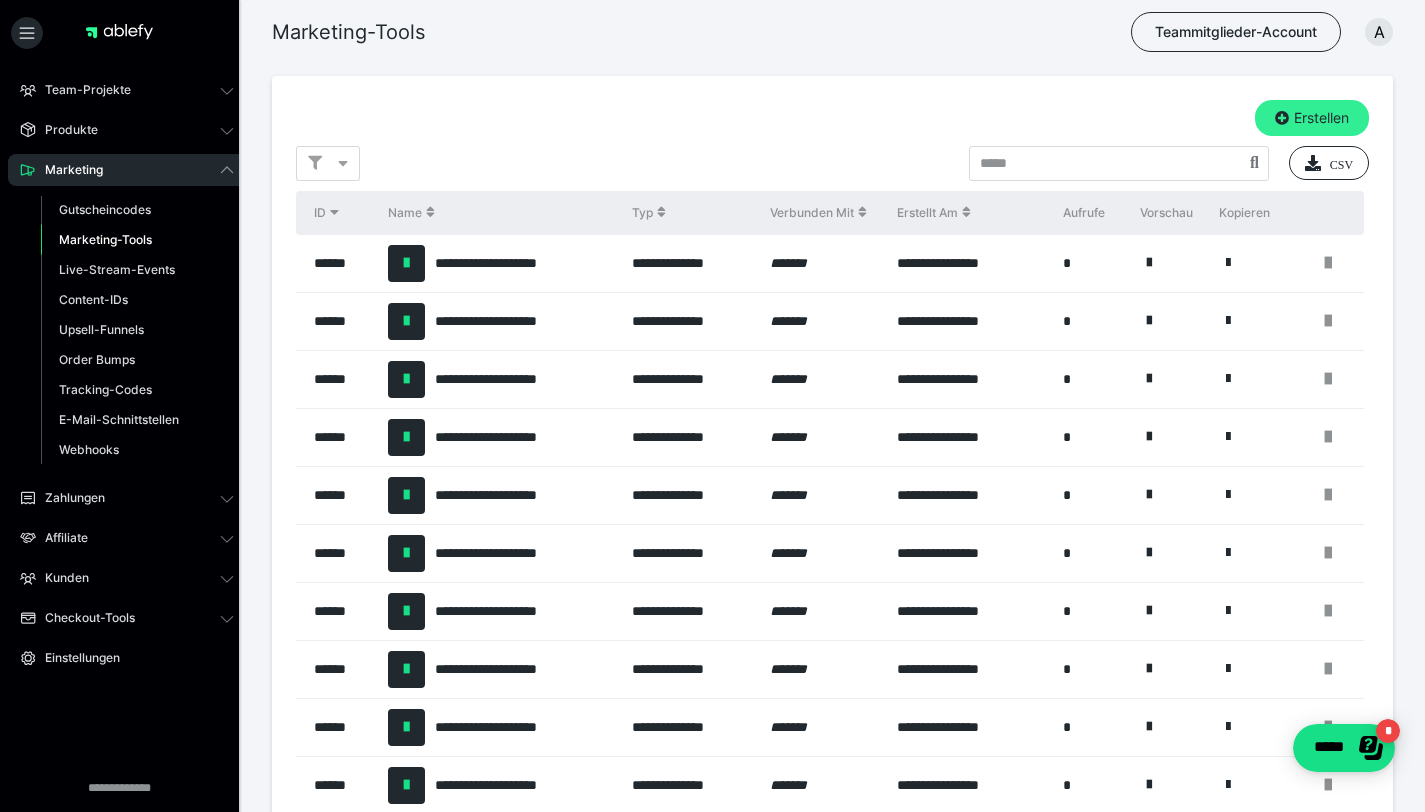 click on "Erstellen" at bounding box center [1312, 118] 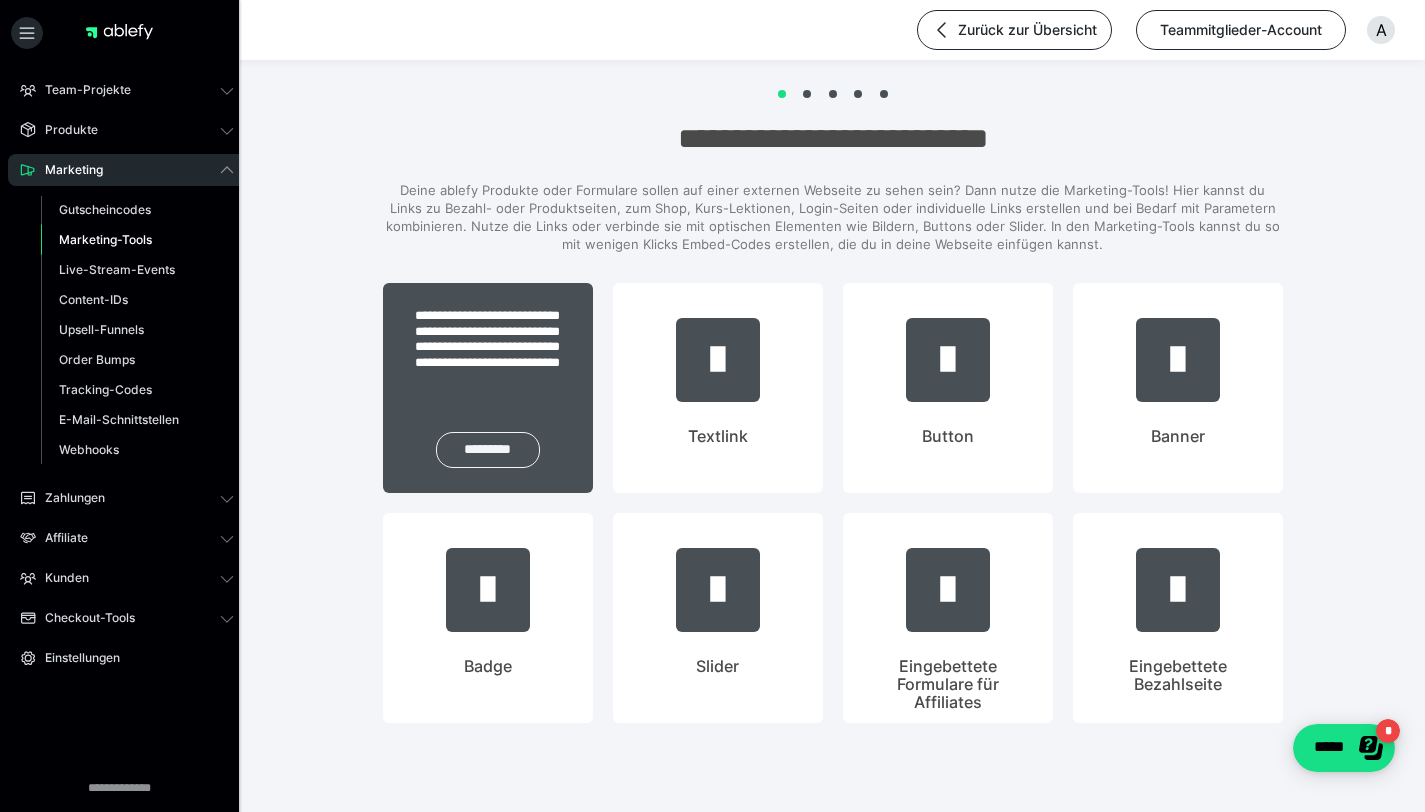 click on "*********" at bounding box center [488, 450] 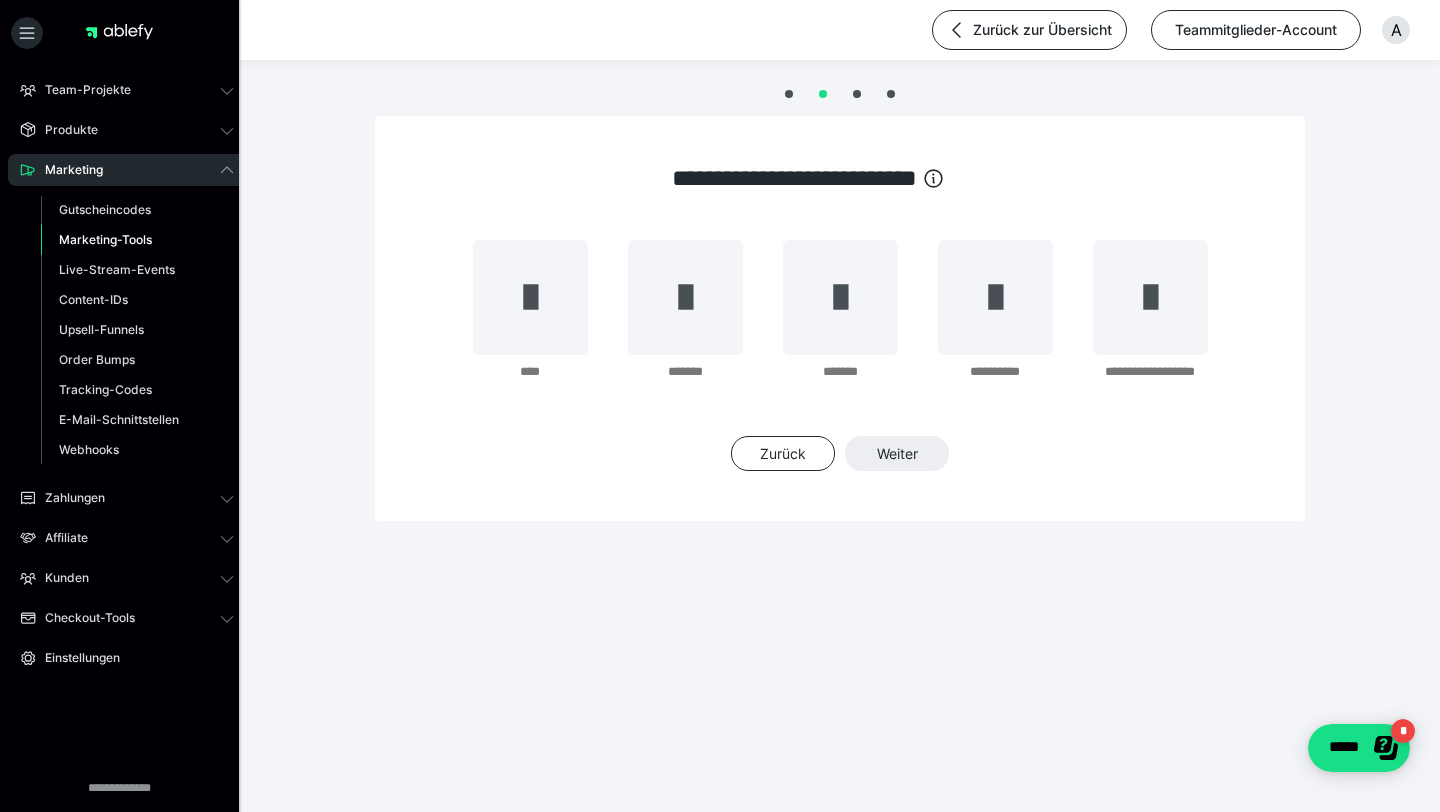 click on "*******" at bounding box center (685, 375) 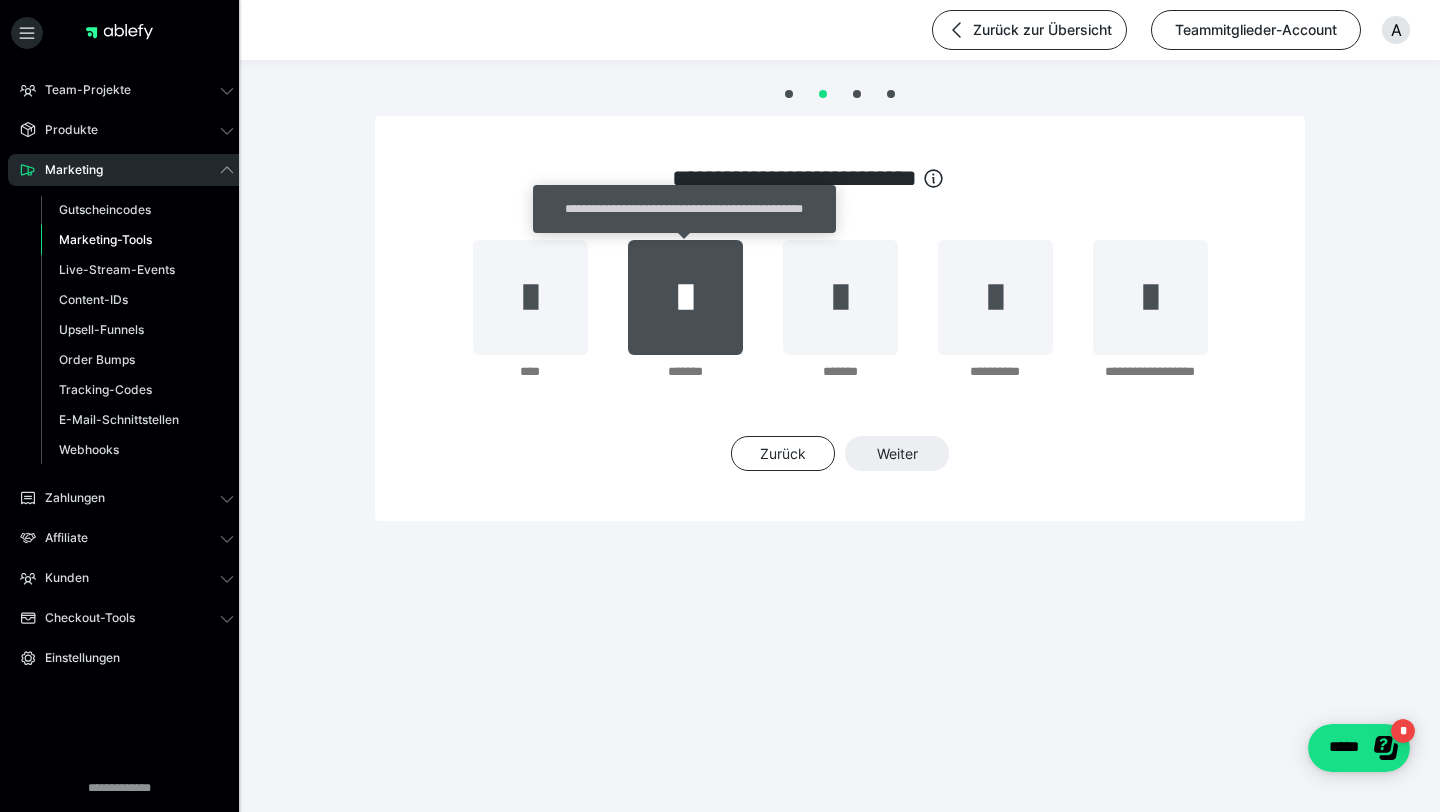 click at bounding box center (685, 297) 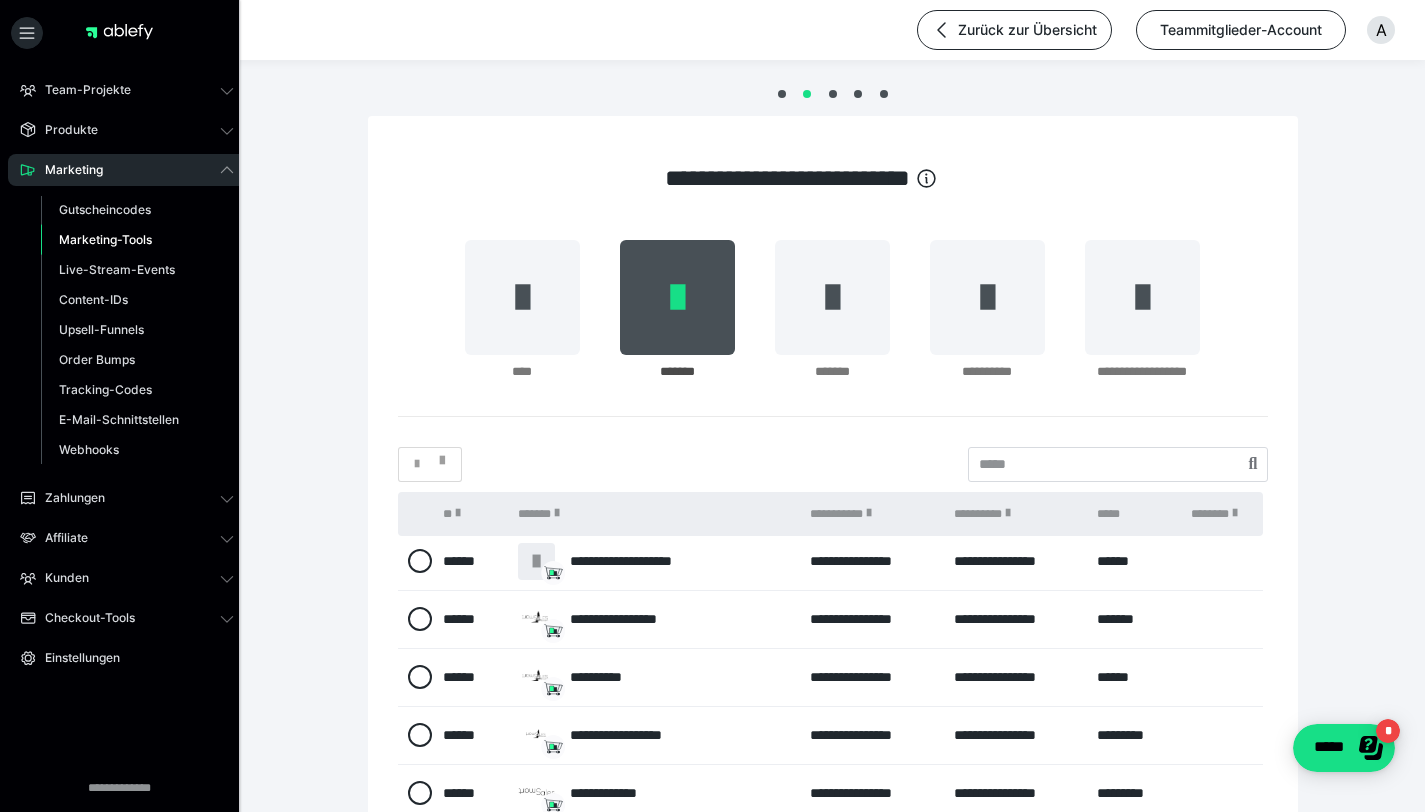 scroll, scrollTop: 177, scrollLeft: 0, axis: vertical 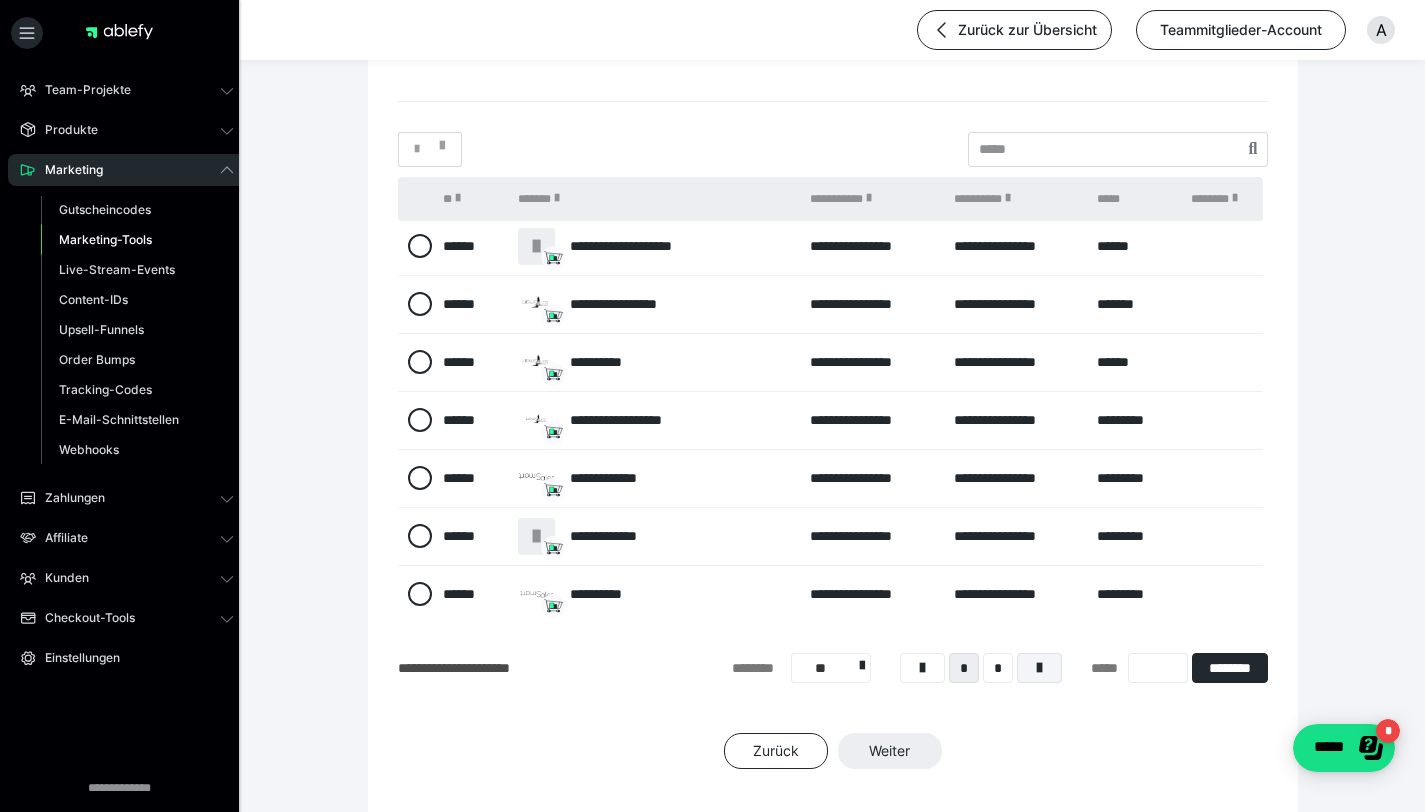 click at bounding box center [1039, 668] 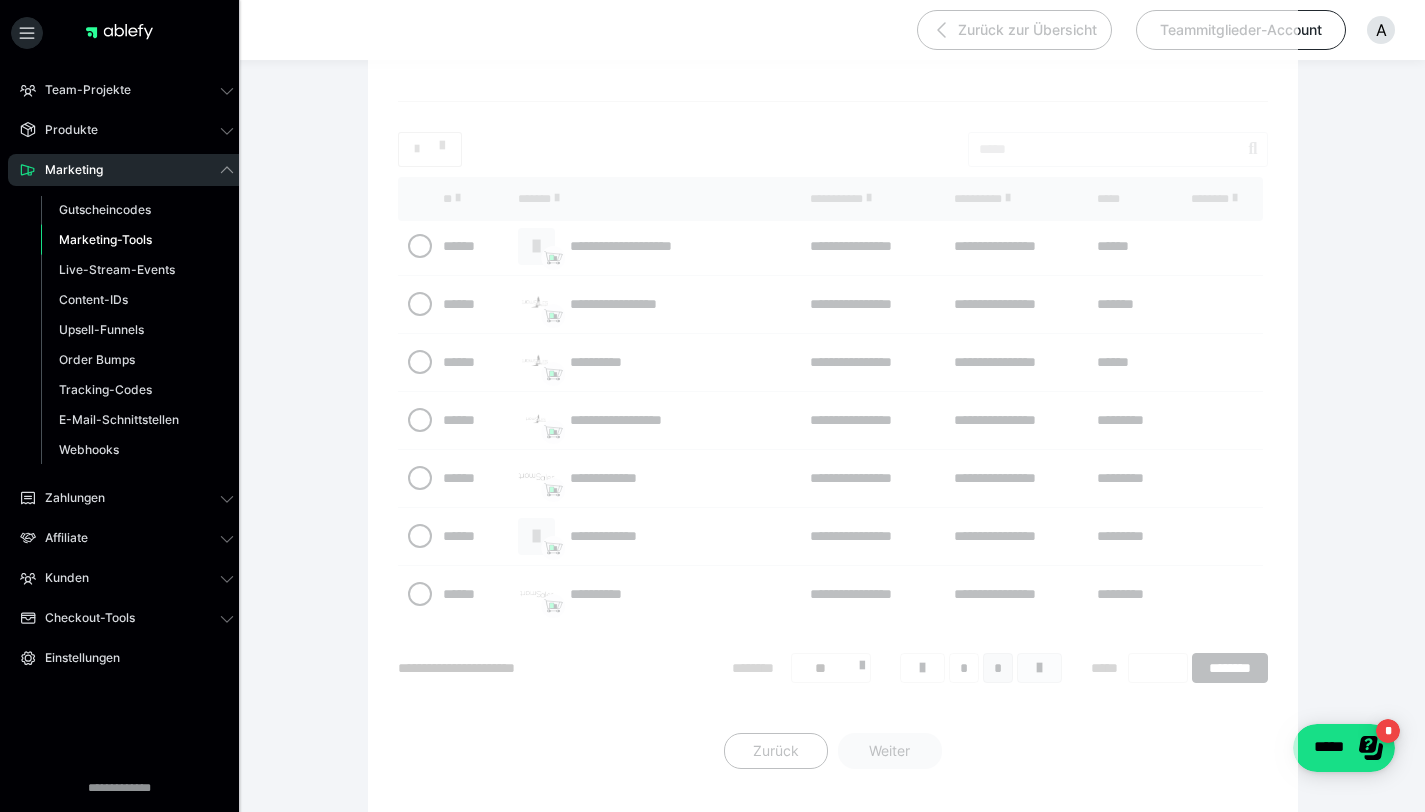 scroll, scrollTop: 56, scrollLeft: 0, axis: vertical 